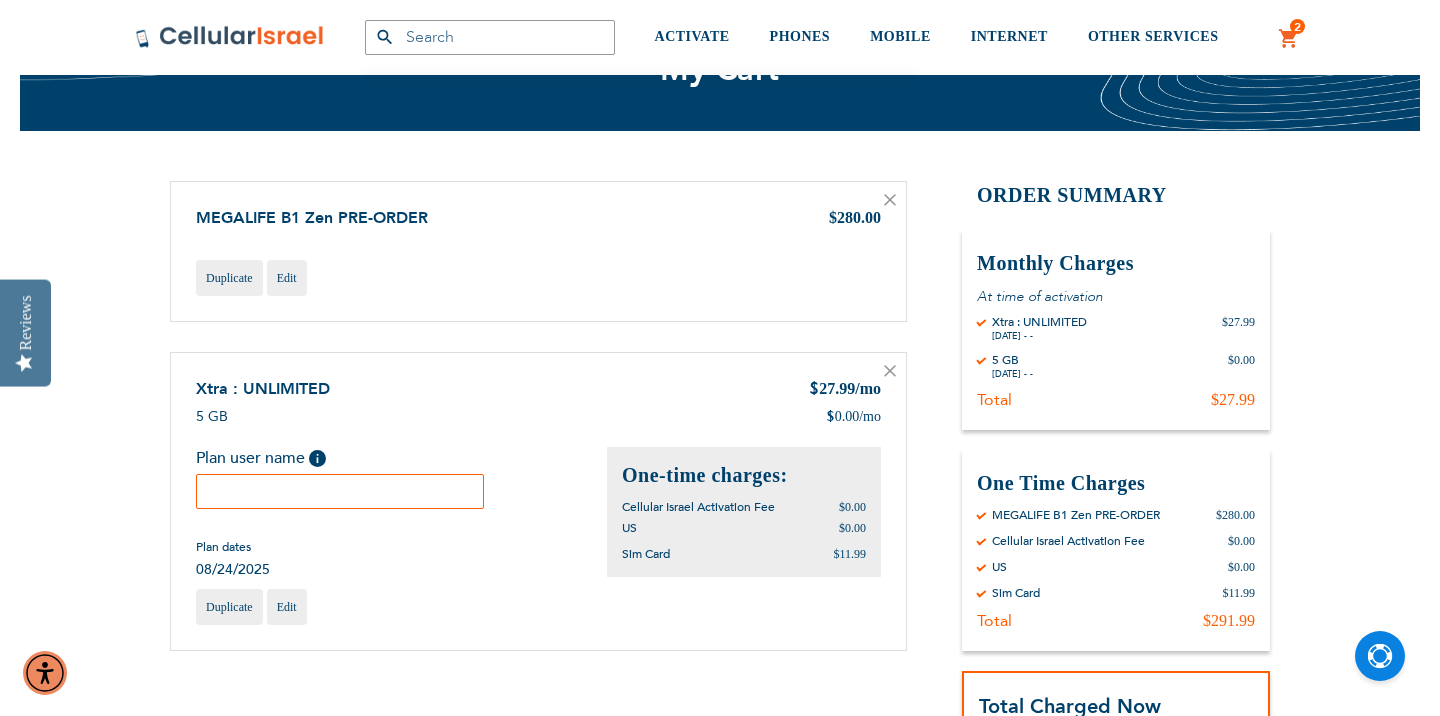 scroll, scrollTop: 143, scrollLeft: 0, axis: vertical 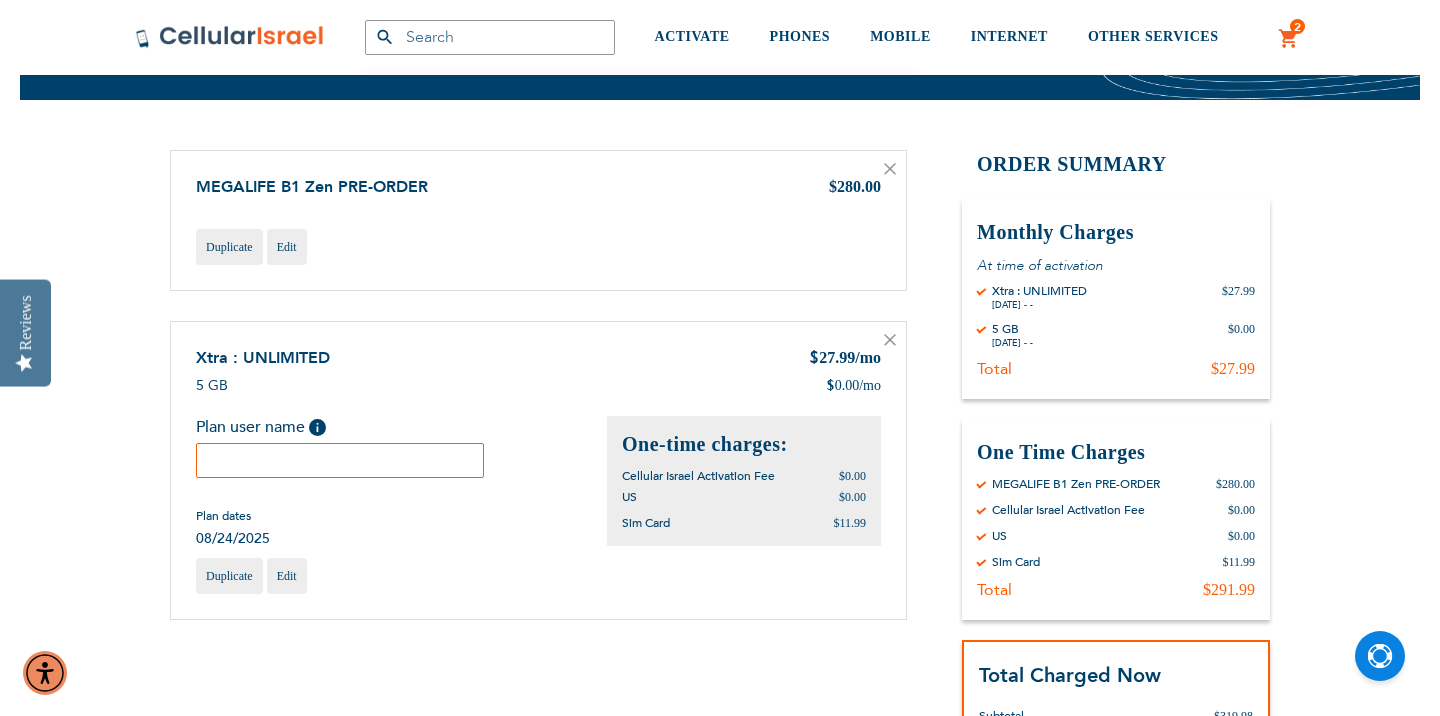 click at bounding box center (340, 460) 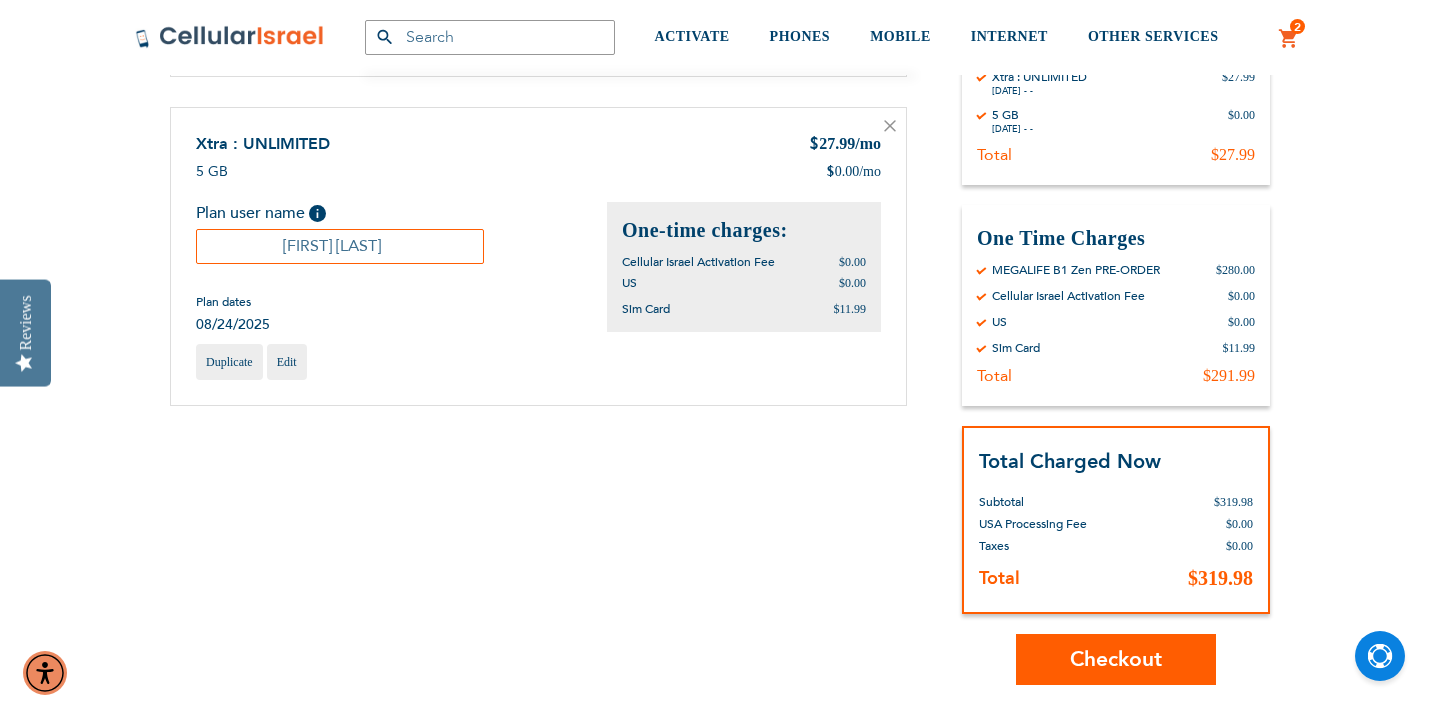 scroll, scrollTop: 365, scrollLeft: 0, axis: vertical 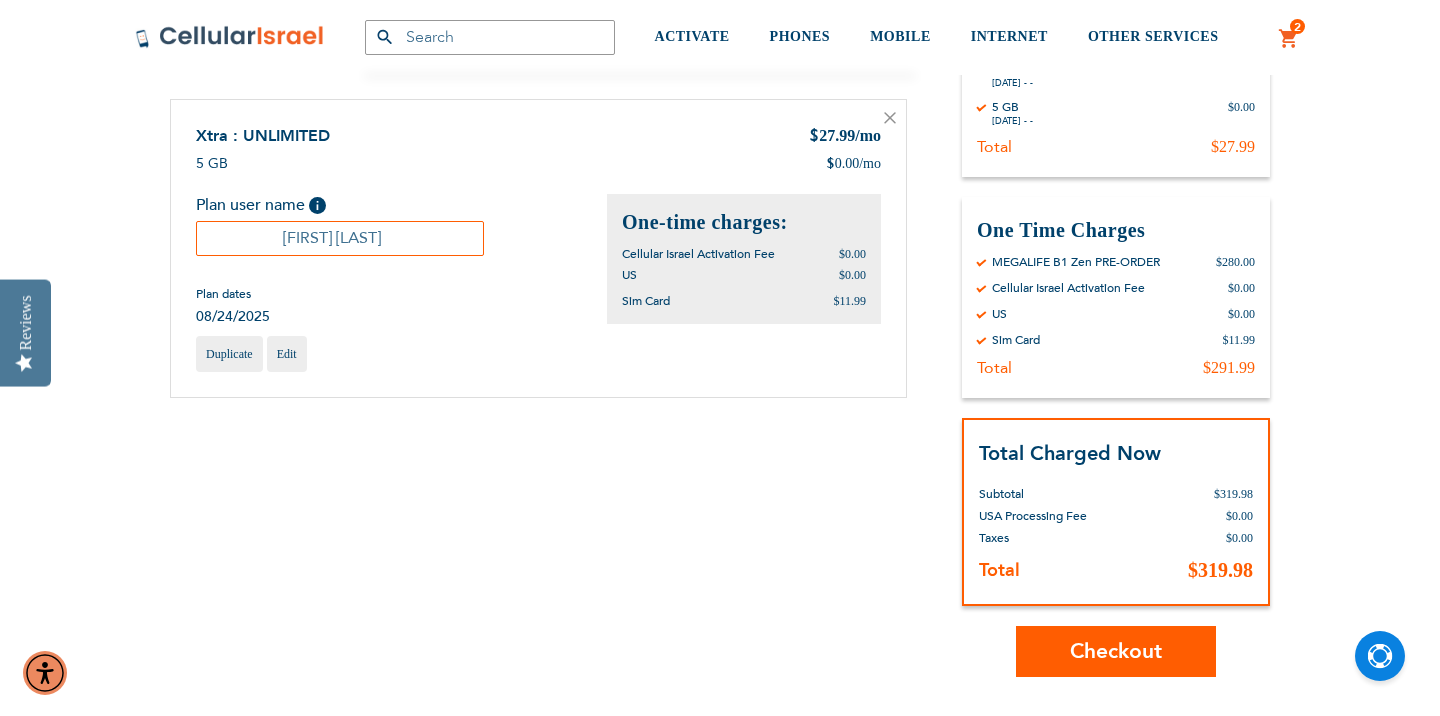 type on "[FIRST] [LAST]" 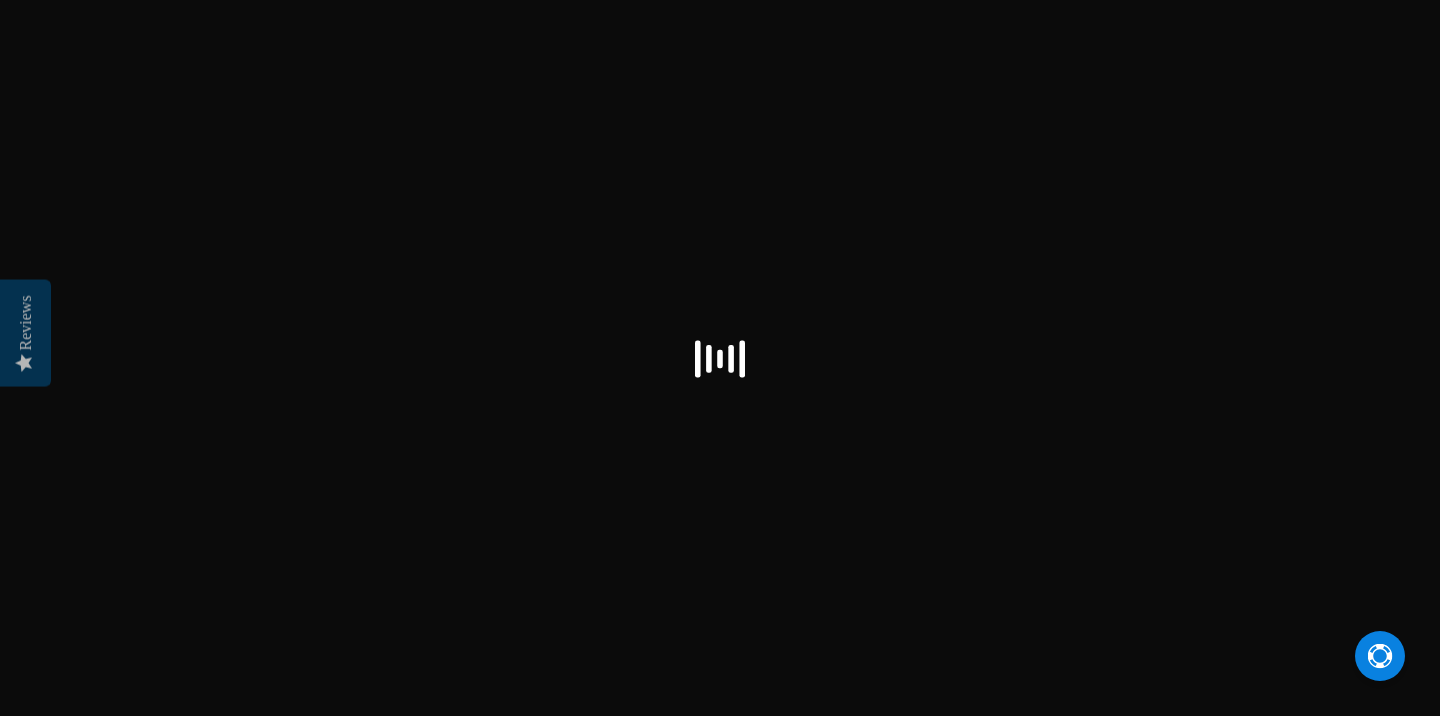 scroll, scrollTop: 0, scrollLeft: 0, axis: both 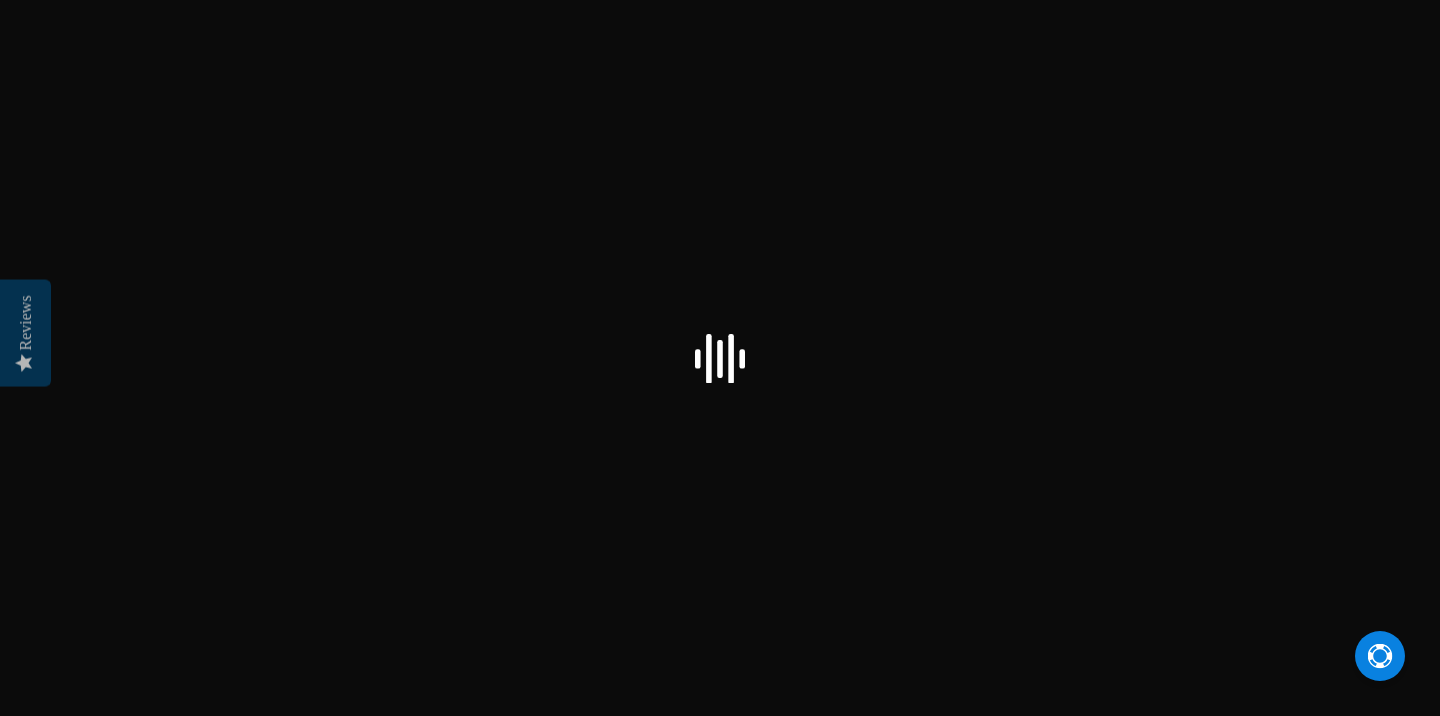 select on "US" 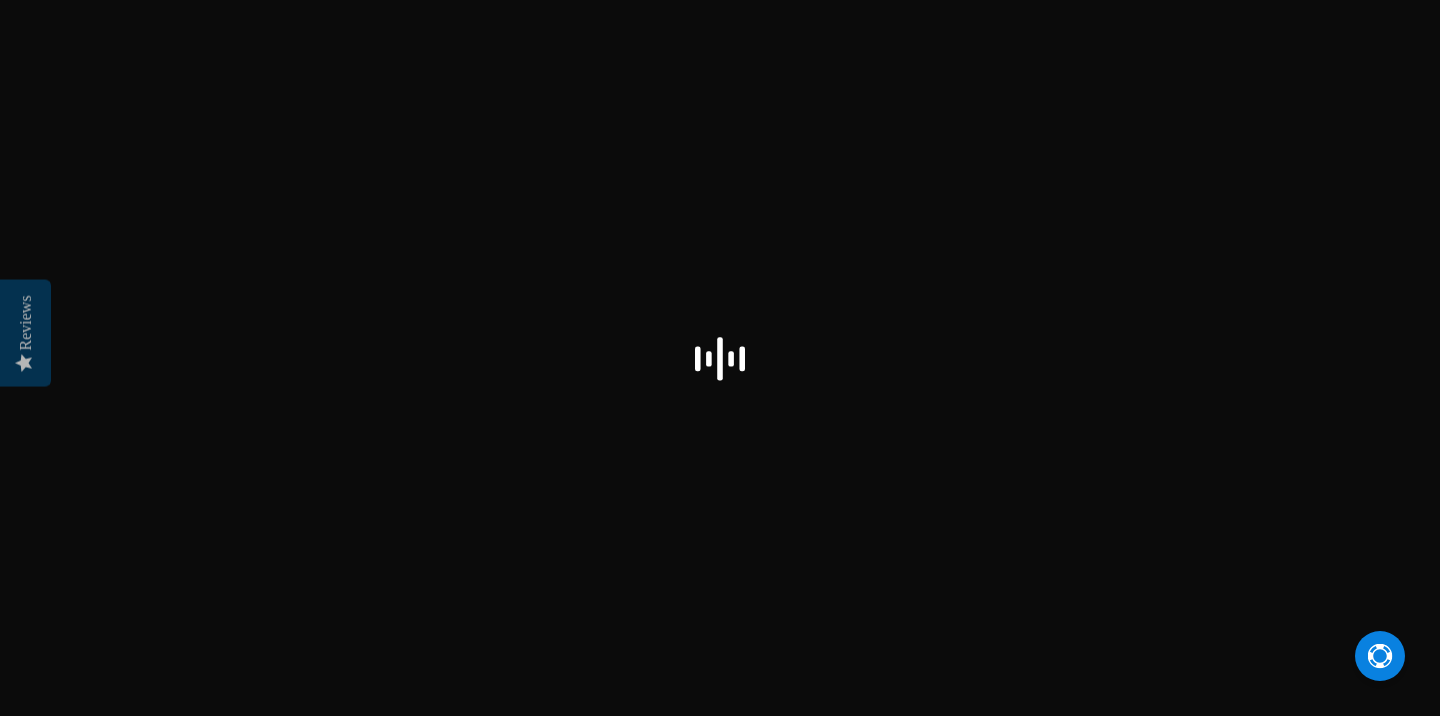 select on "US" 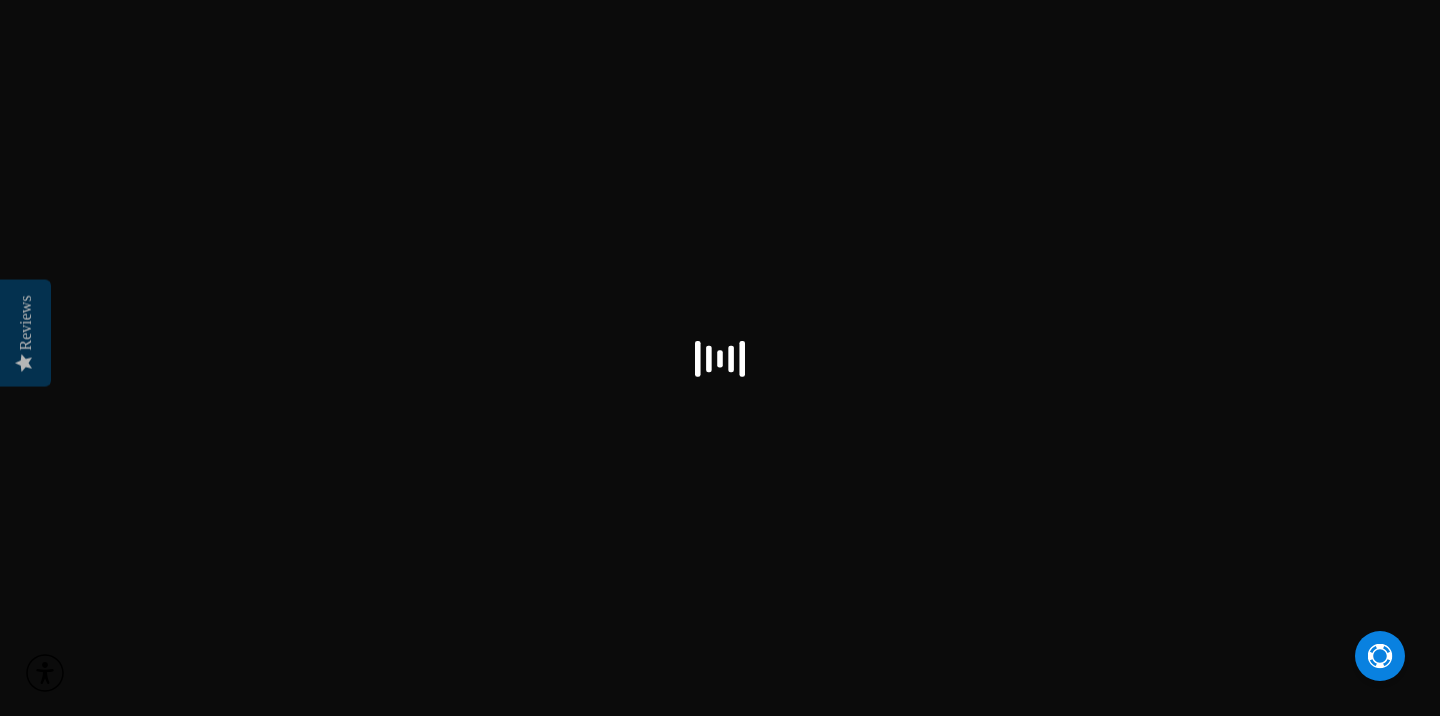 checkbox on "true" 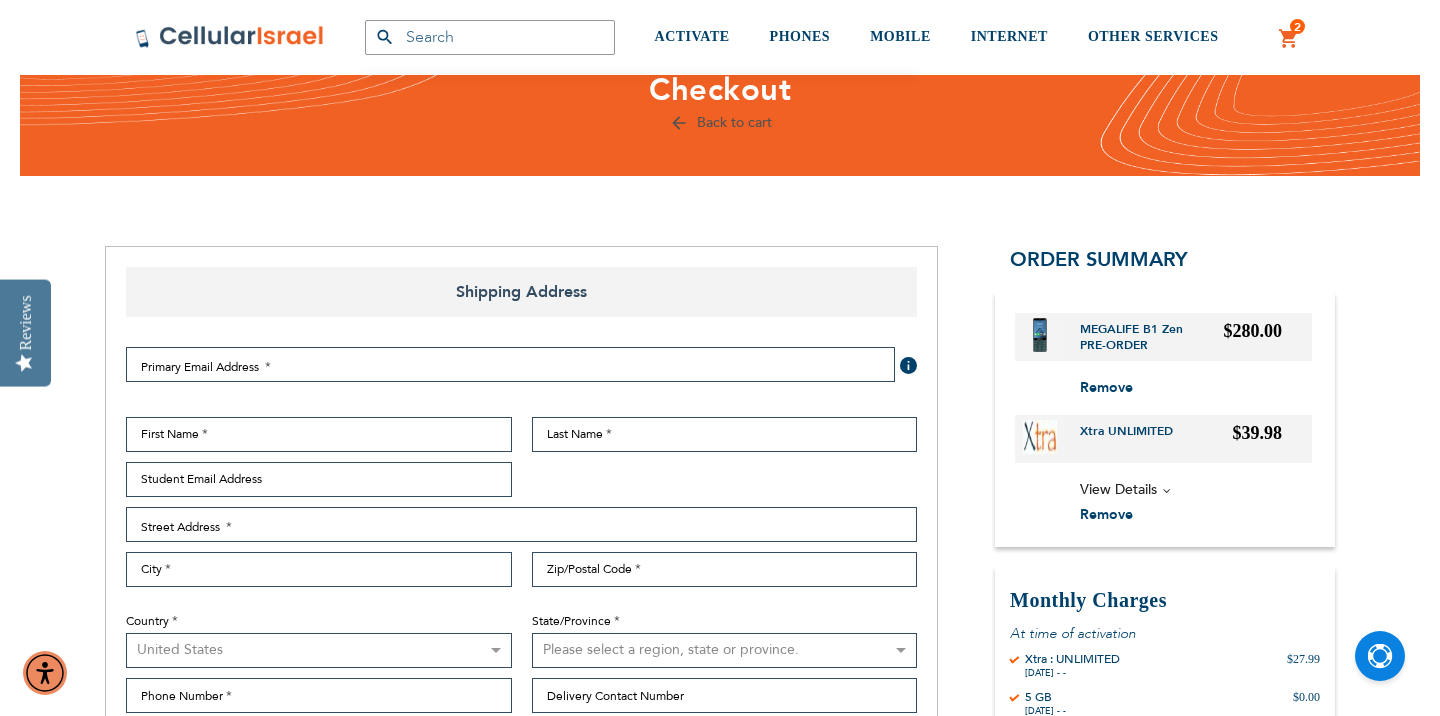 scroll, scrollTop: 107, scrollLeft: 0, axis: vertical 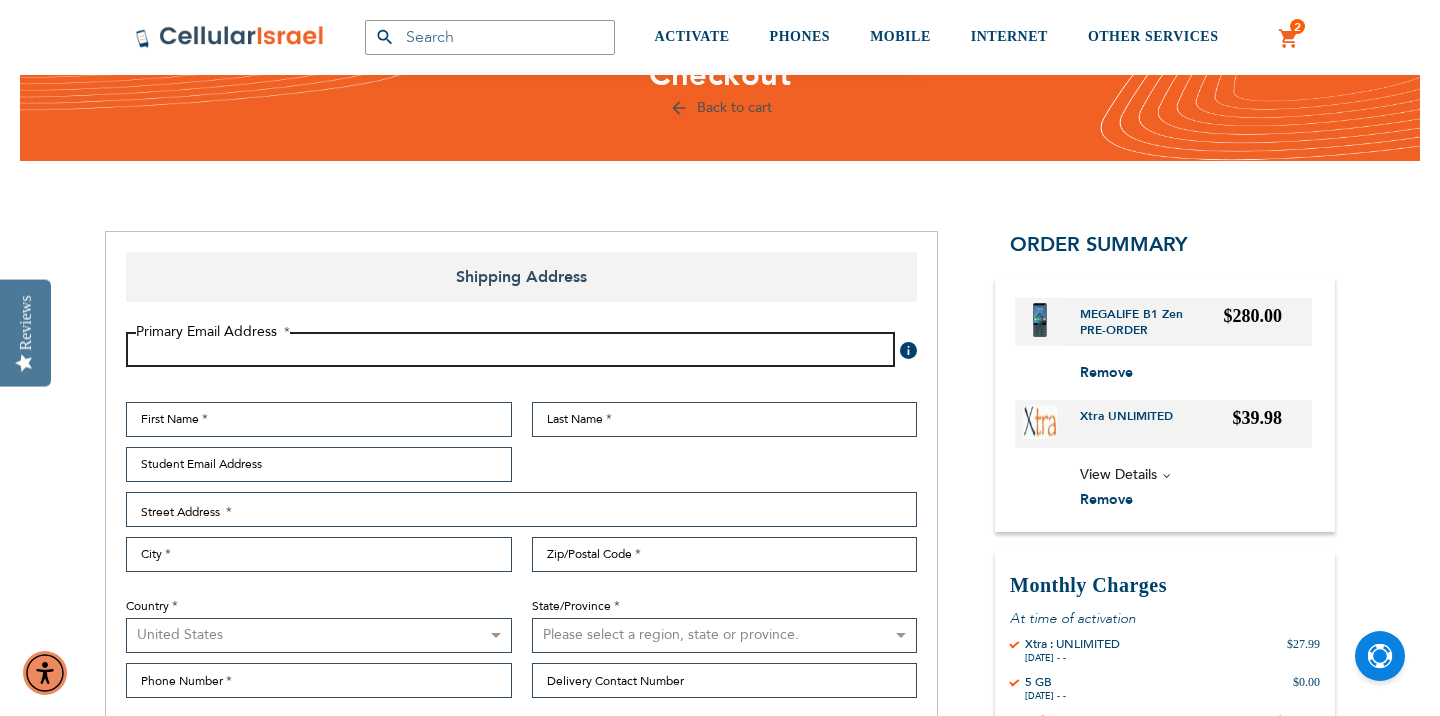 click on "Email Address" at bounding box center (510, 349) 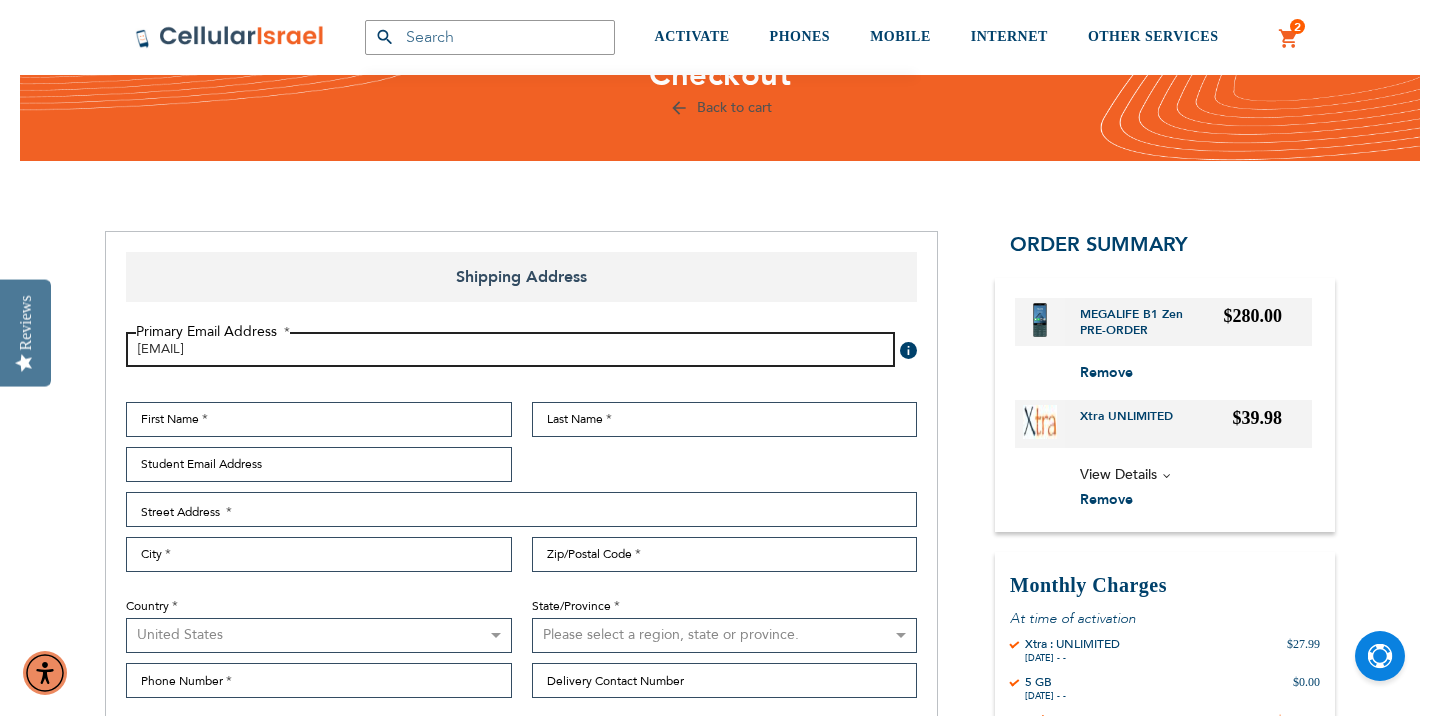 type on "[EMAIL]" 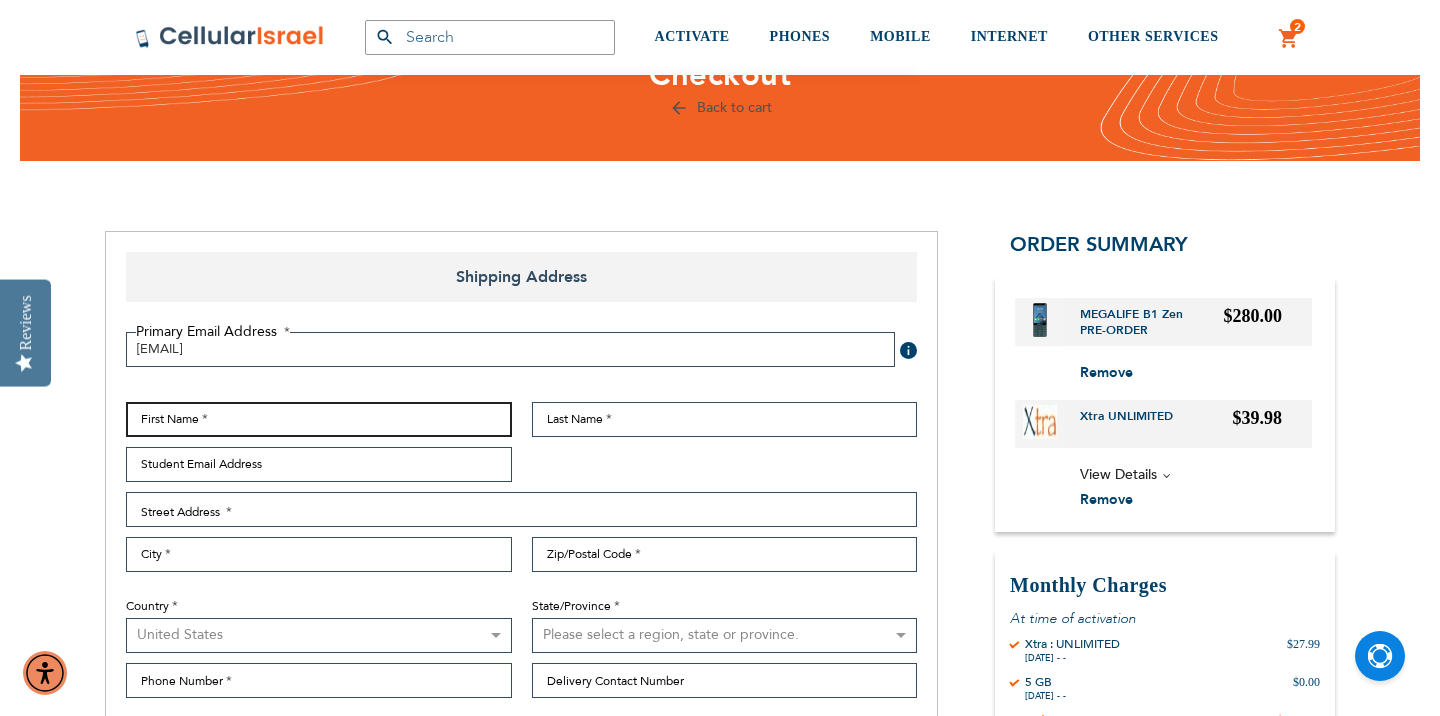 click on "First Name" at bounding box center [319, 419] 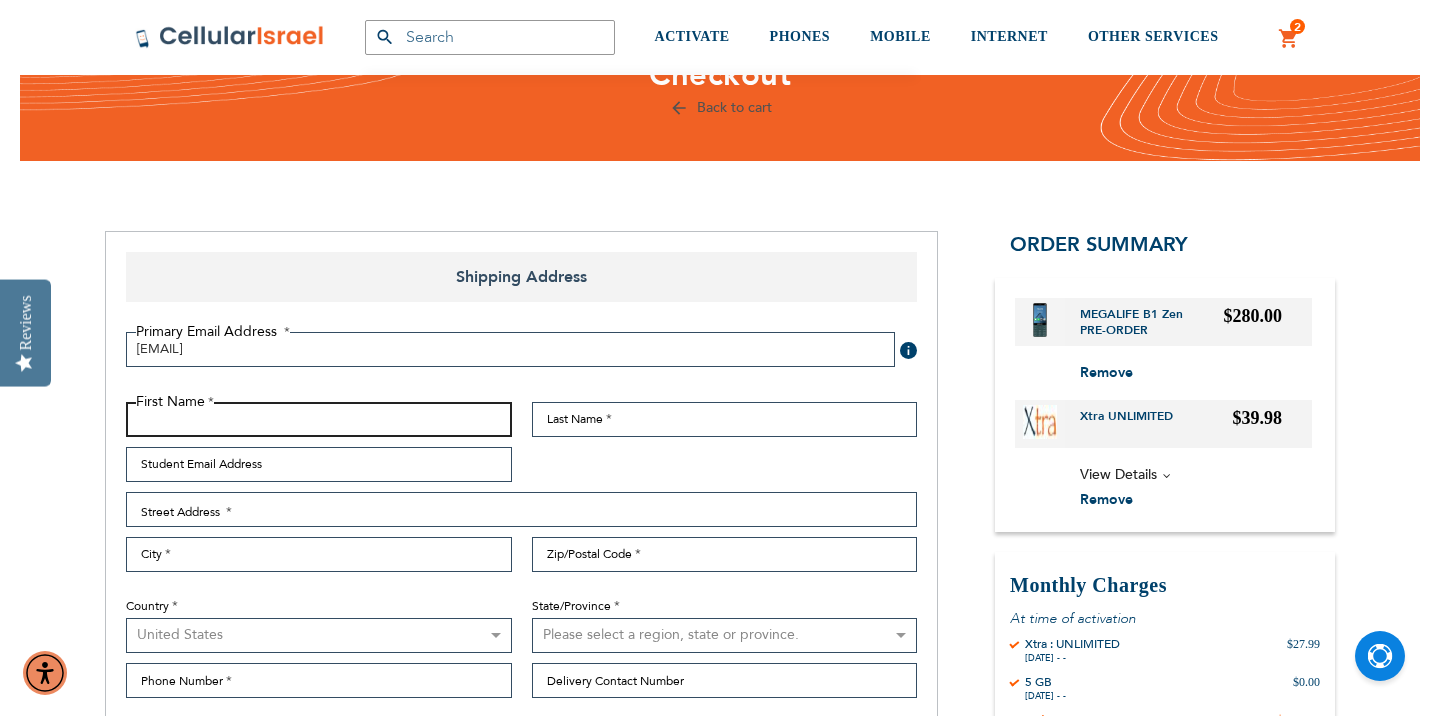type on "[NAME_PREFIX]" 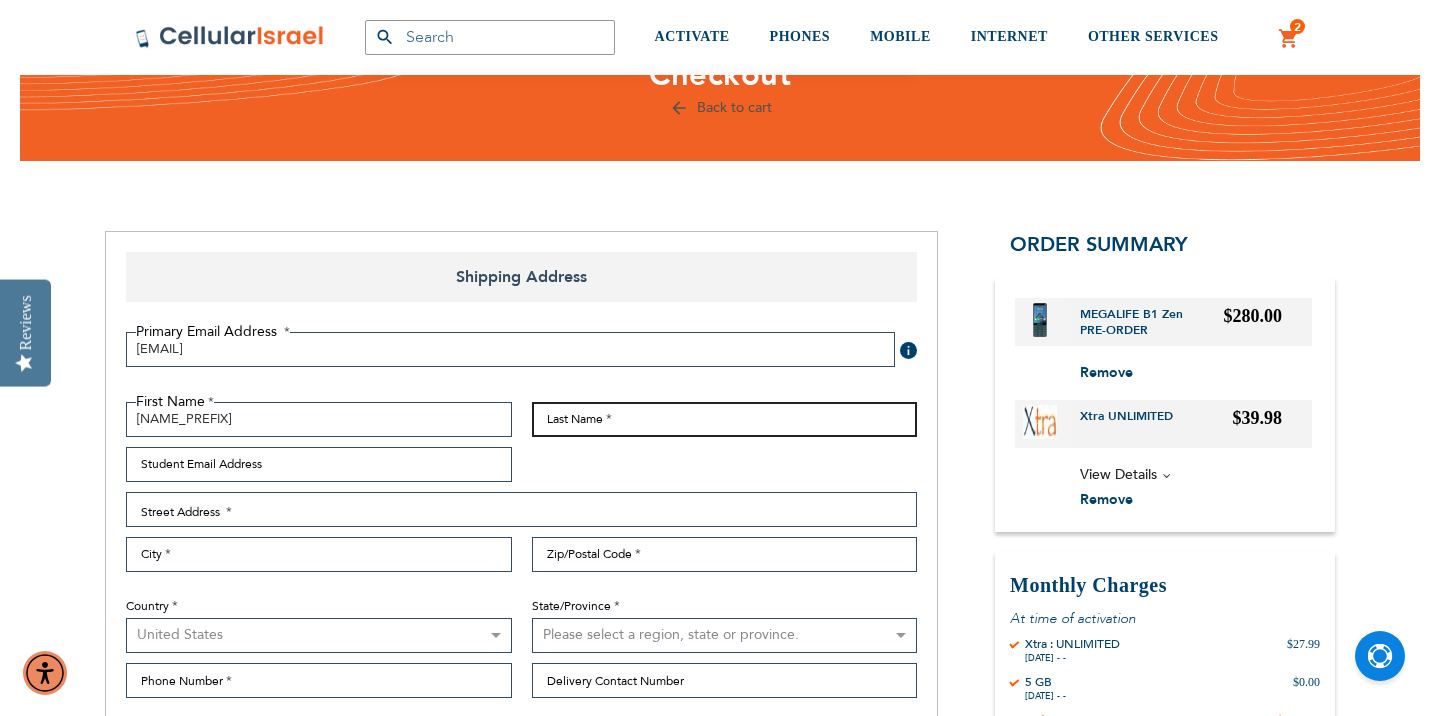 click on "Last Name" at bounding box center (725, 419) 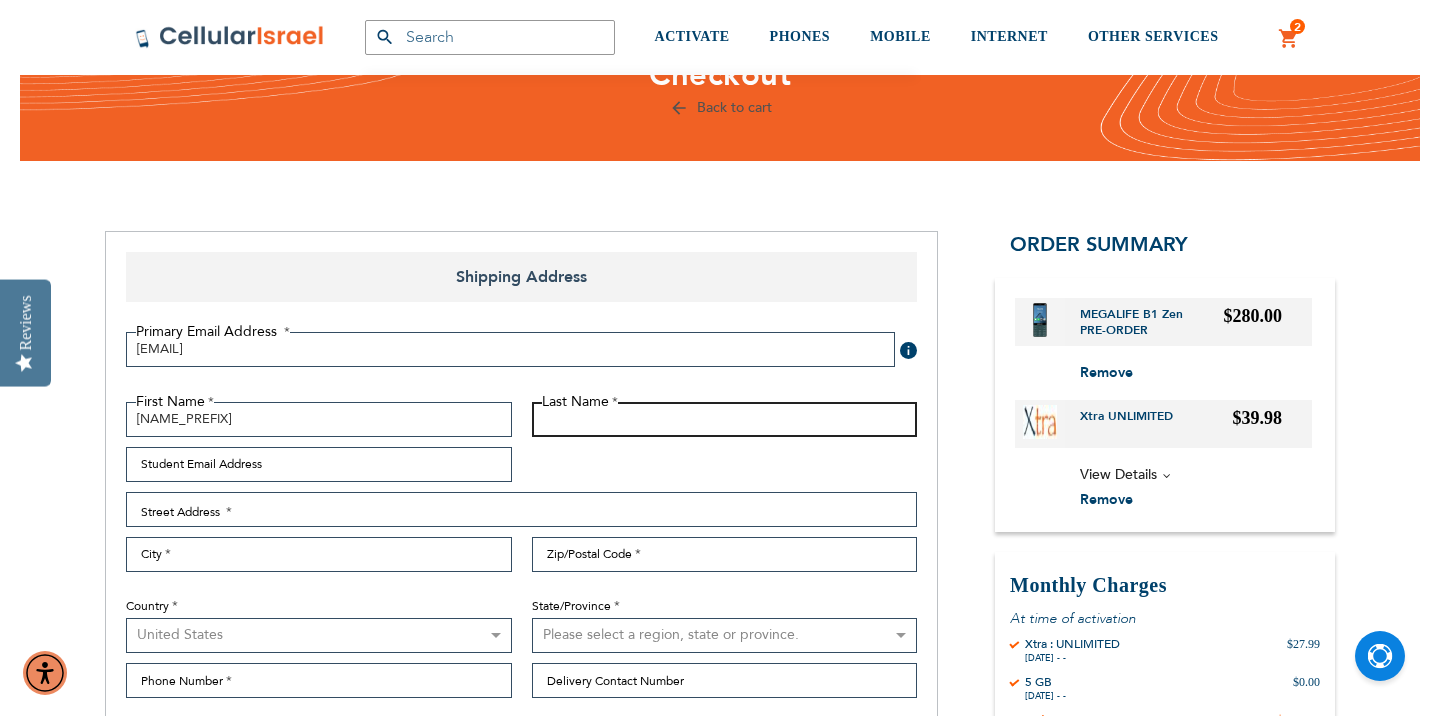 type on "[LAST_NAME_PREFIX]" 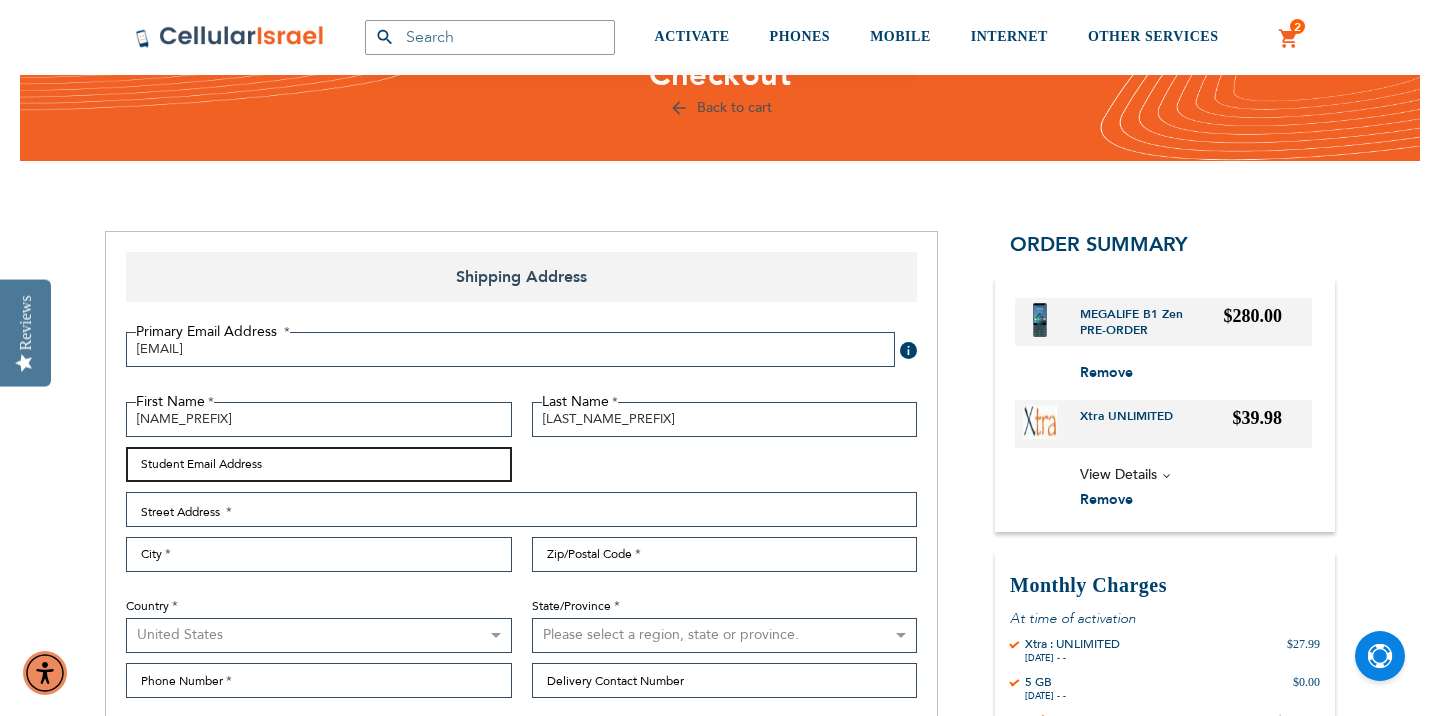 click on "Student Email Address" at bounding box center [319, 464] 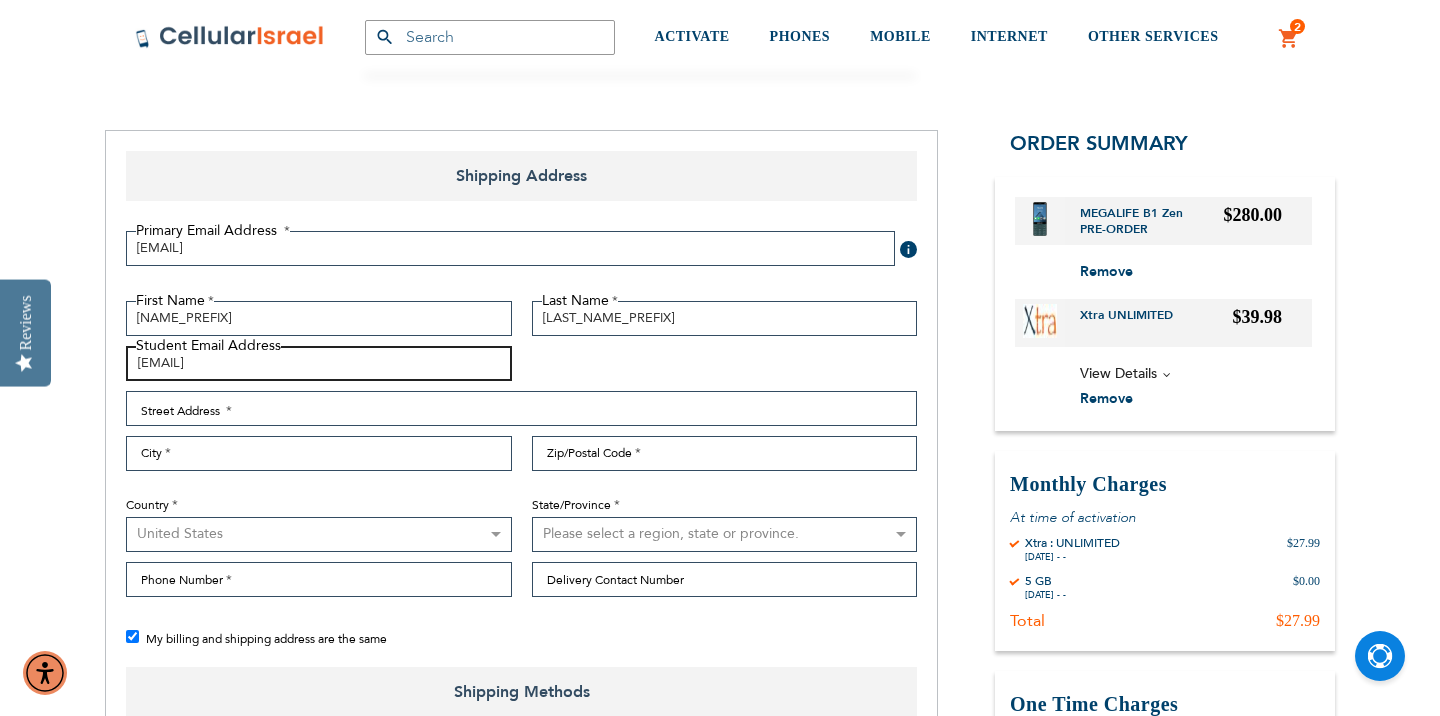 scroll, scrollTop: 219, scrollLeft: 0, axis: vertical 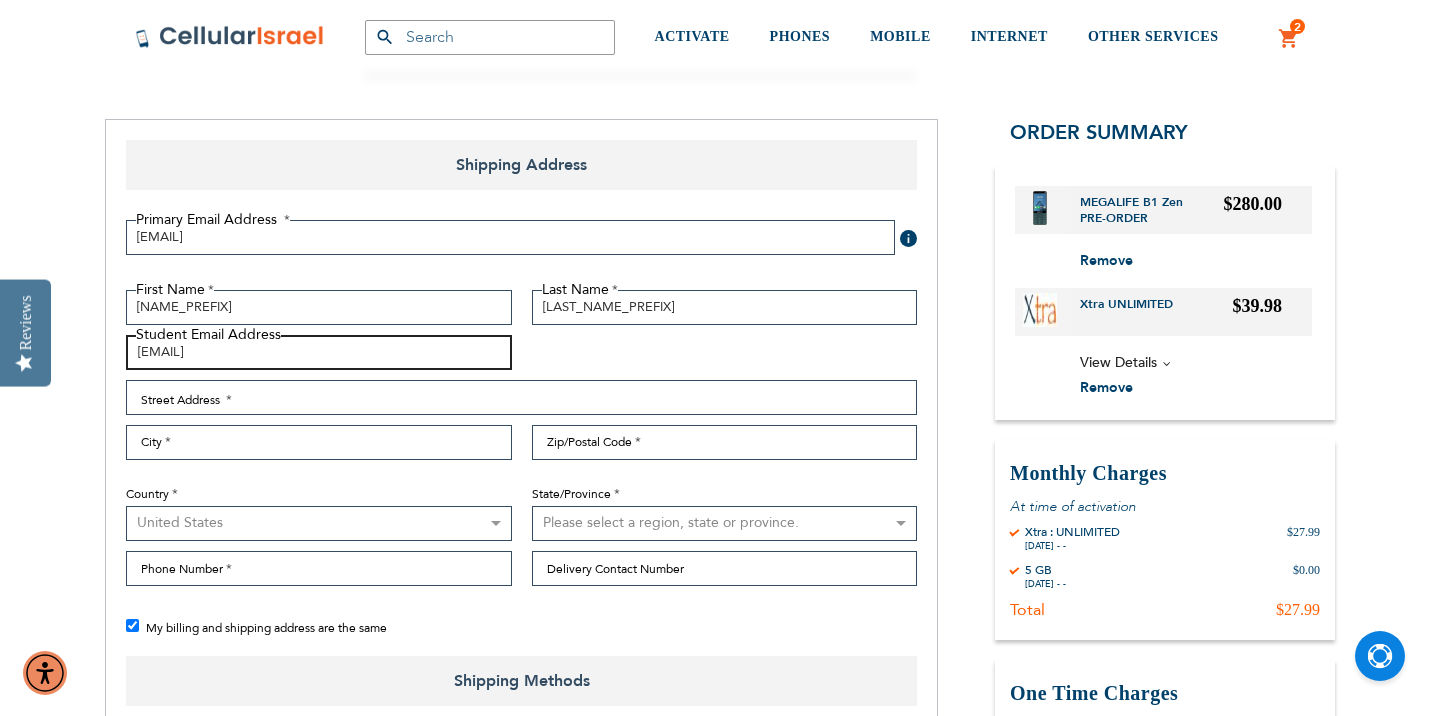 type on "[EMAIL]" 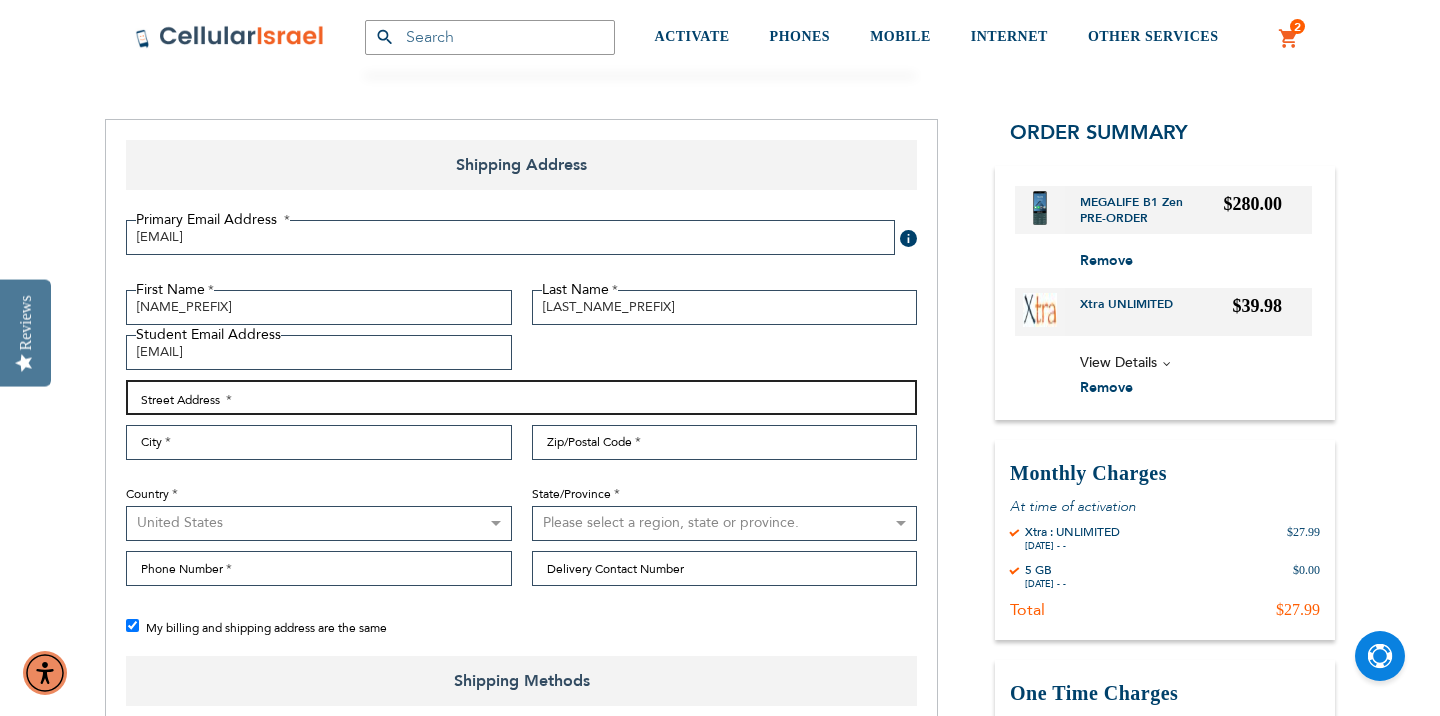click on "Street Address: Line 1" at bounding box center [521, 397] 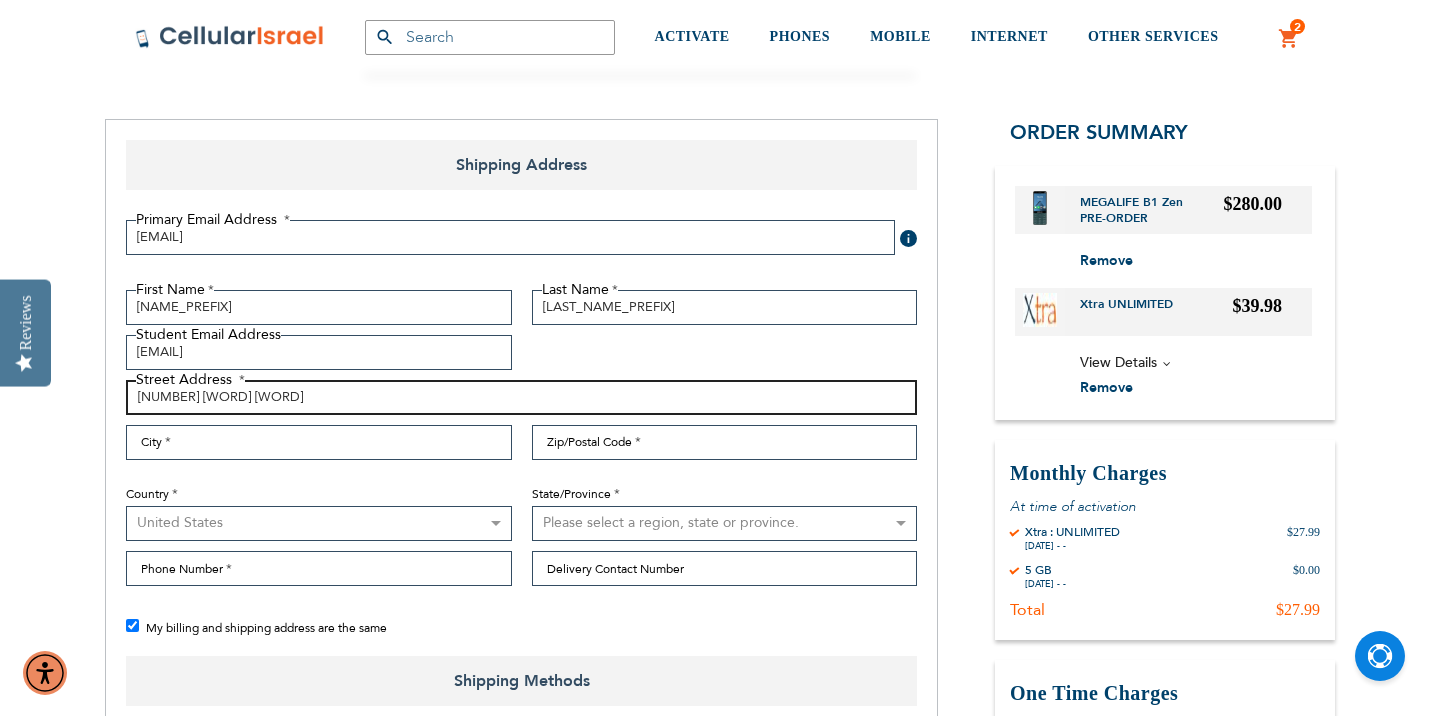 type on "[NUMBER] [WORD] [WORD]" 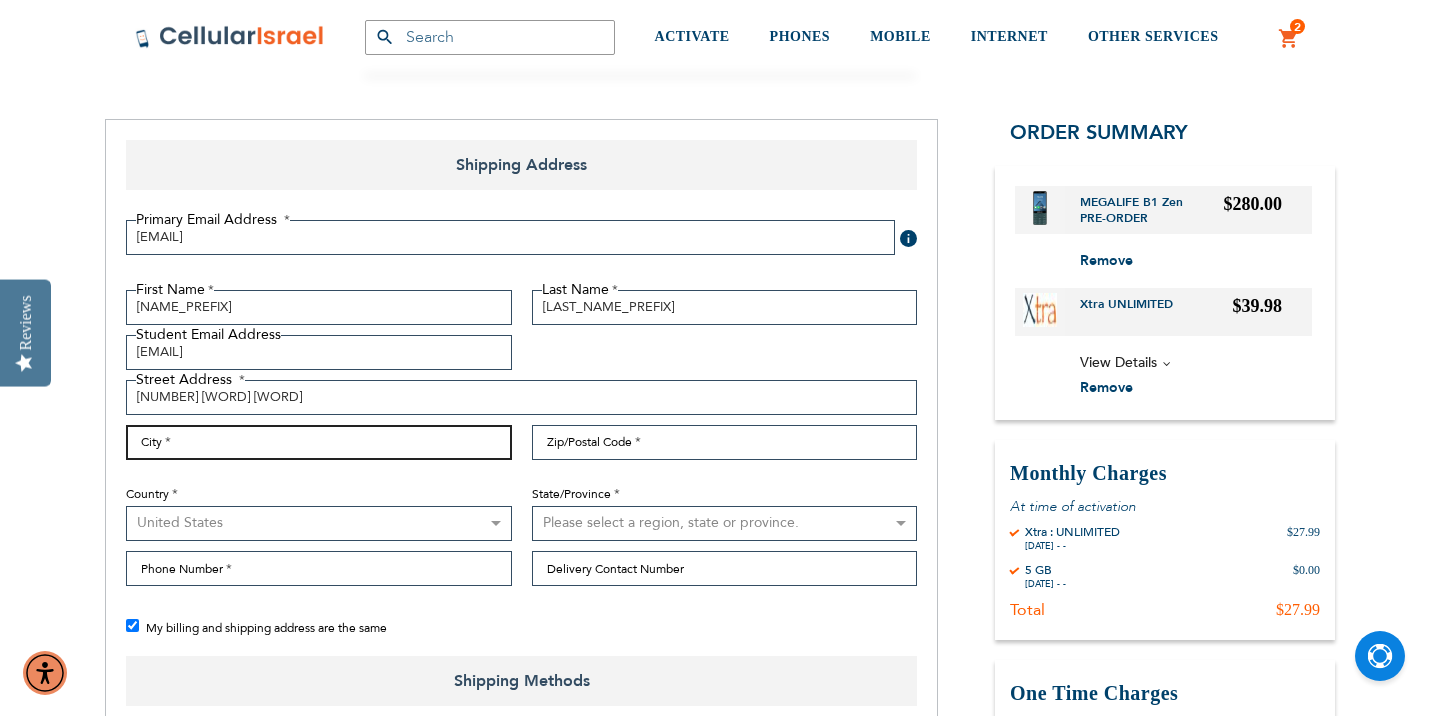 click on "City" at bounding box center (319, 442) 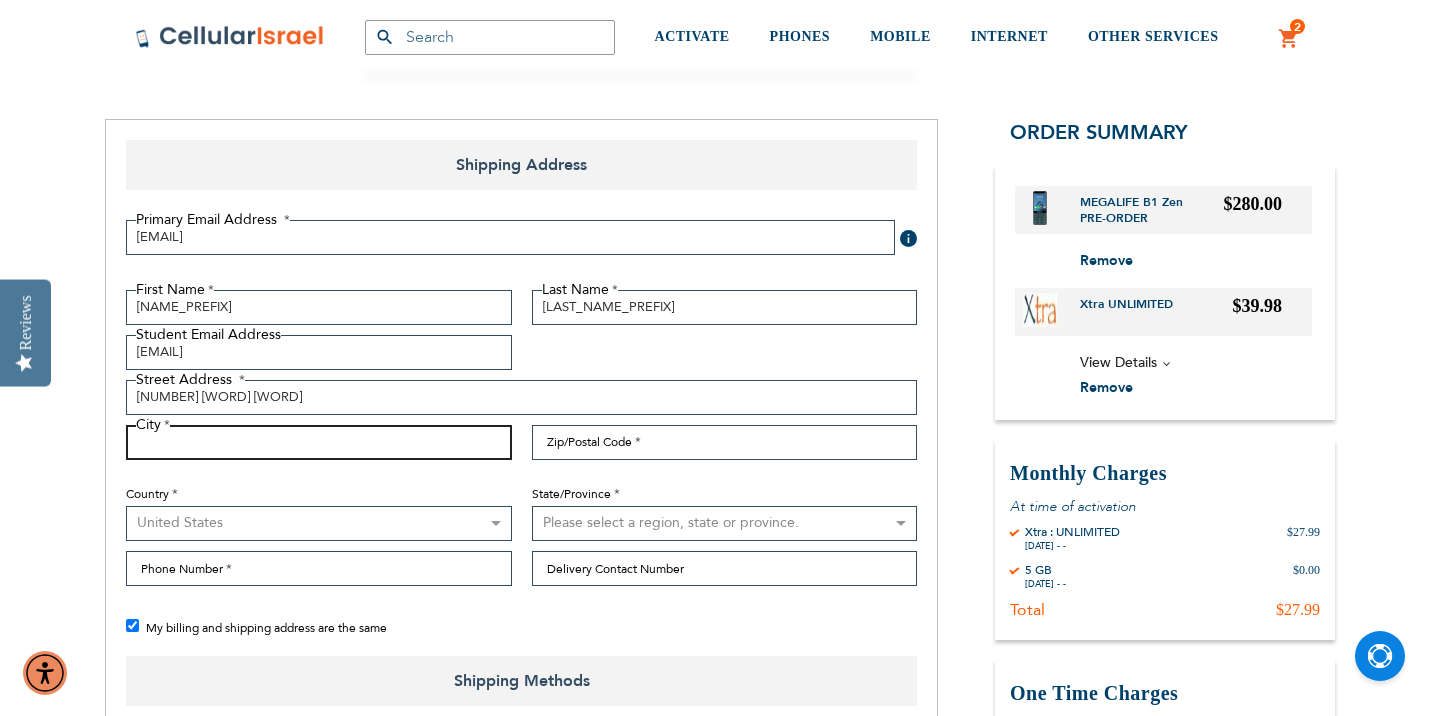 type on "[CITY]" 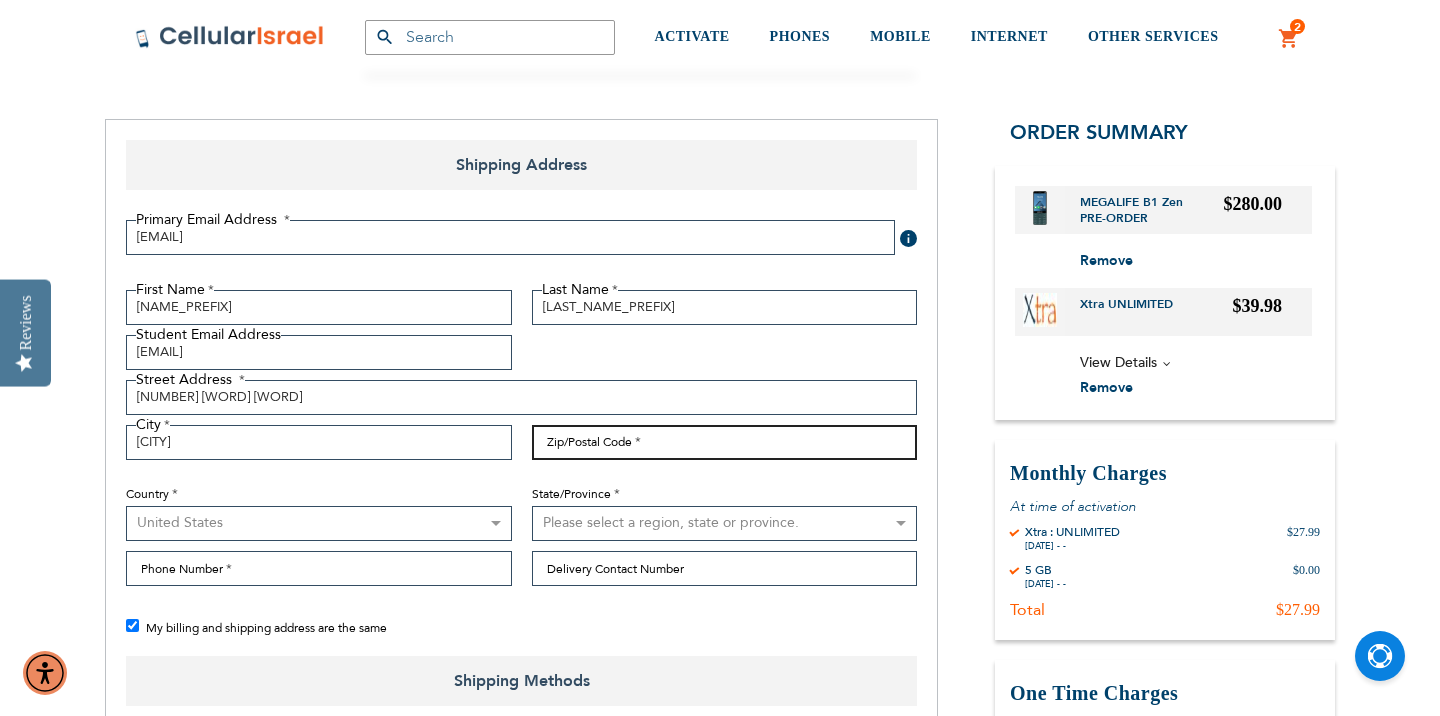 click on "Zip/Postal Code" at bounding box center [725, 442] 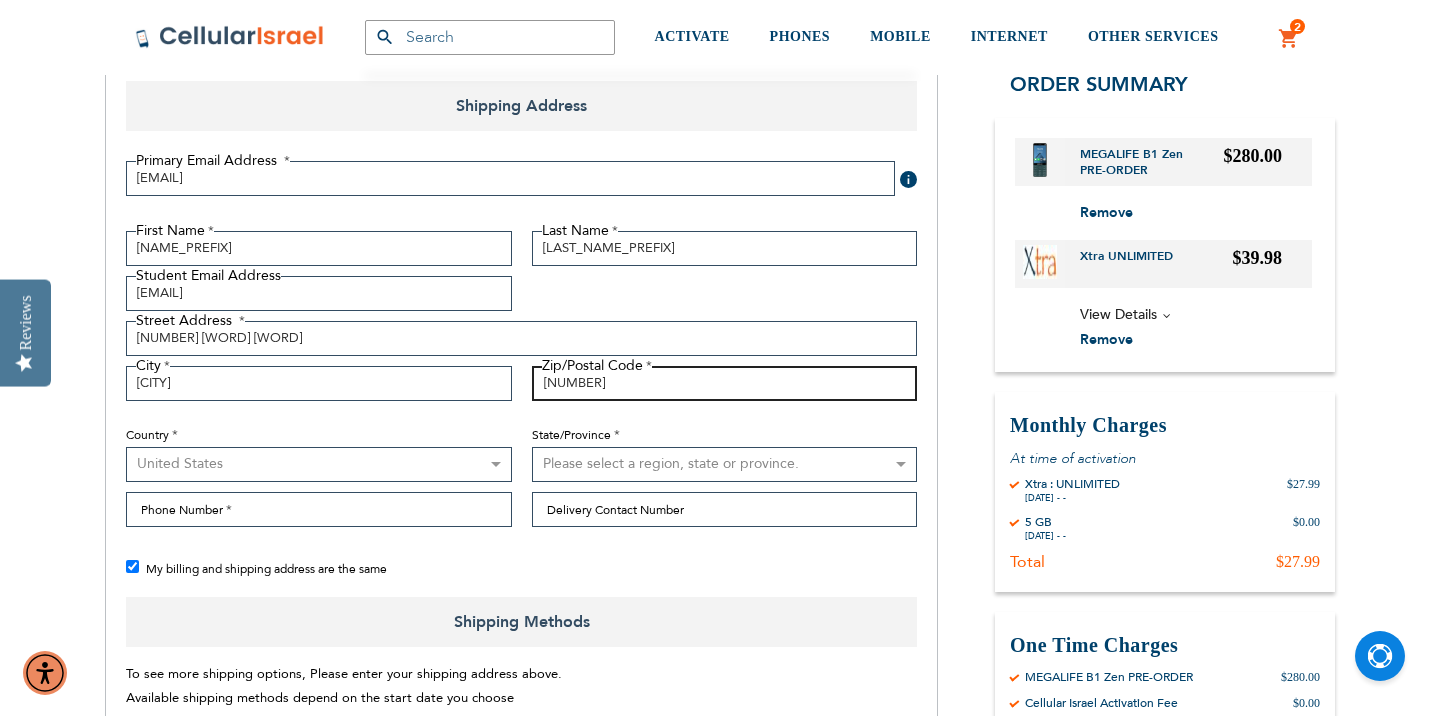 scroll, scrollTop: 300, scrollLeft: 0, axis: vertical 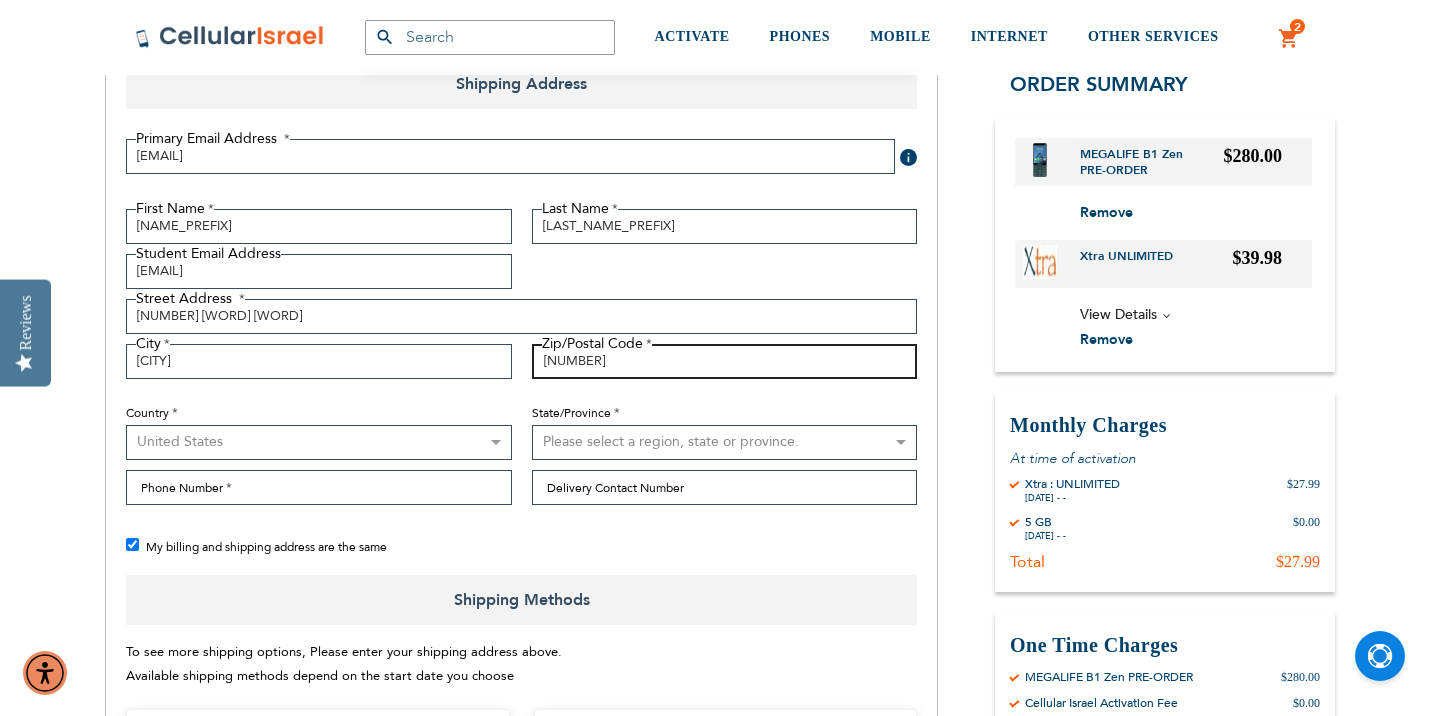 type on "[NUMBER]" 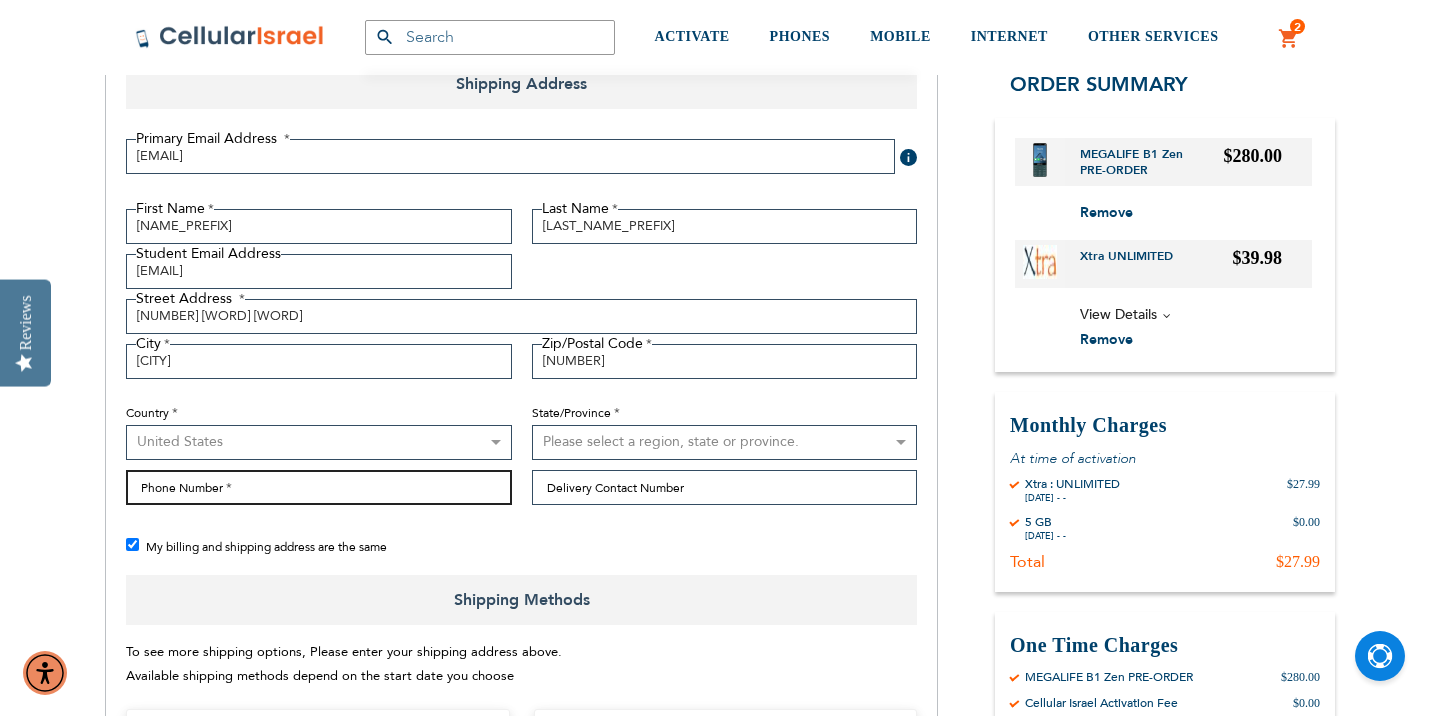 click on "Phone Number" at bounding box center [319, 487] 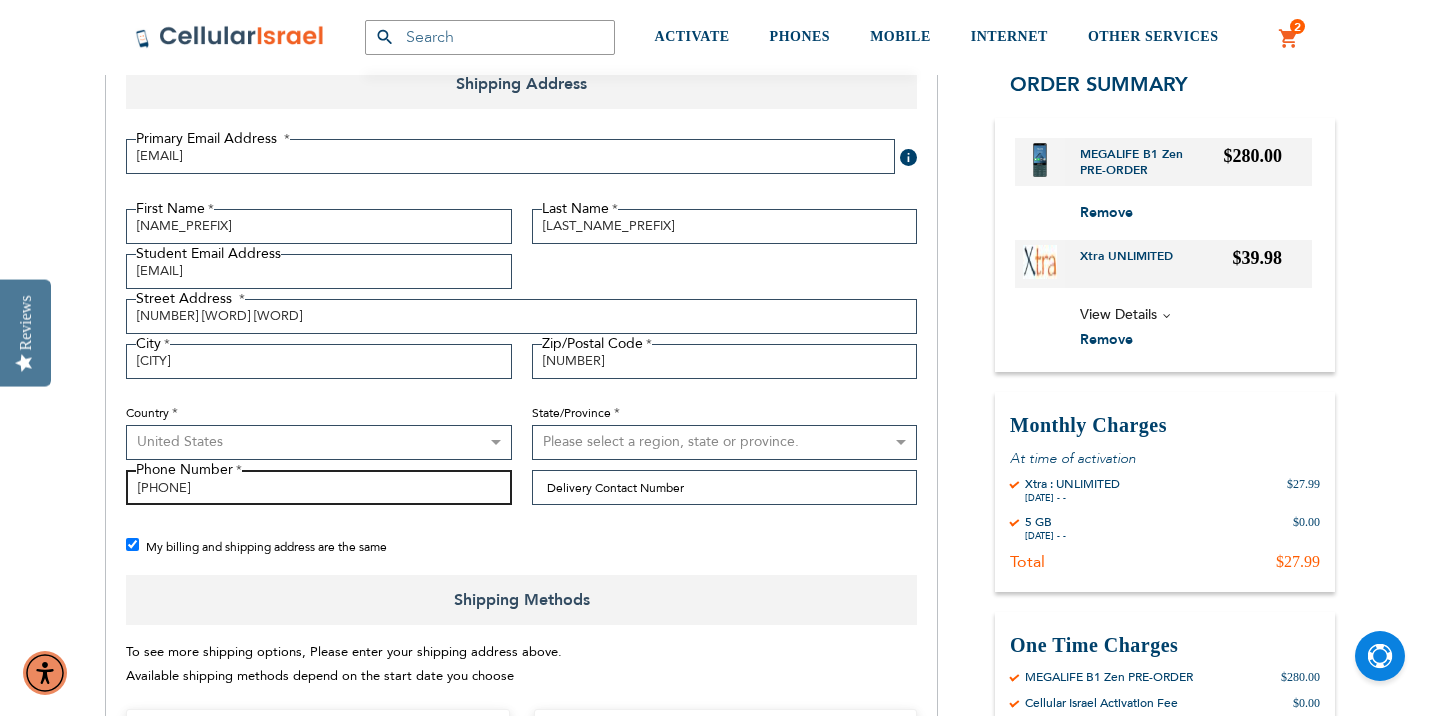 type on "[PHONE]" 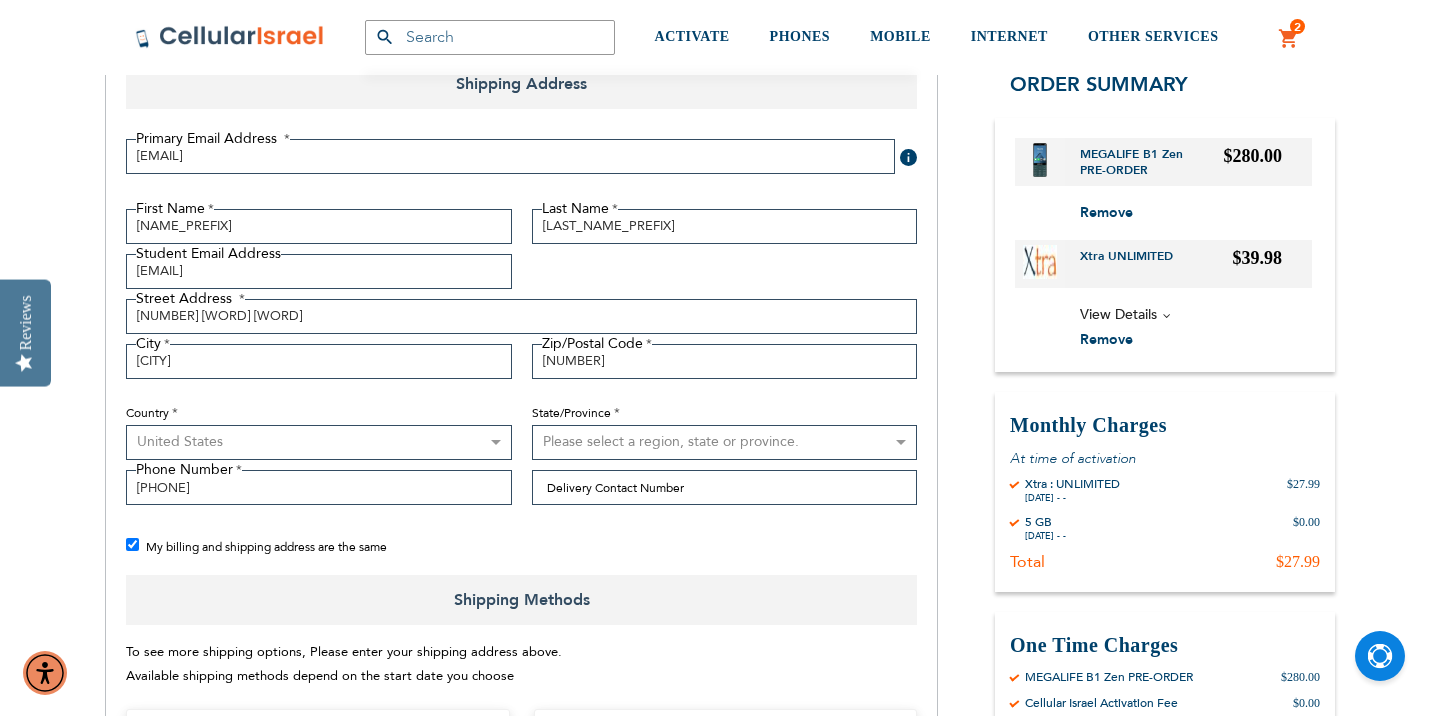 click on "First Name
[FIRST]
Last Name
[LAST]
Student Email Address
[EMAIL]
Street Address
Street Address: Line 1
[NUMBER] [WORD] [WORD]
City
[CITY]
Zip/Postal Code" at bounding box center [521, 362] 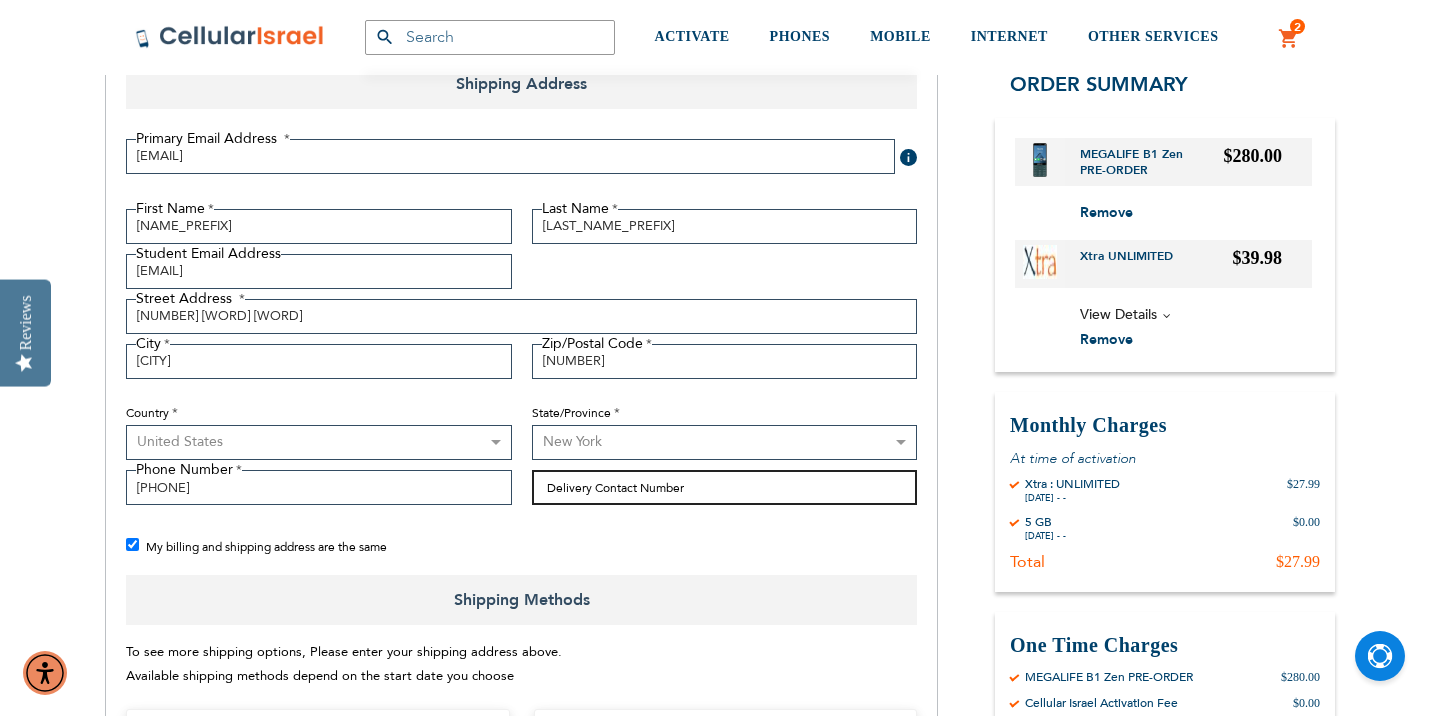 click on "Delivery Contact Number" at bounding box center (725, 487) 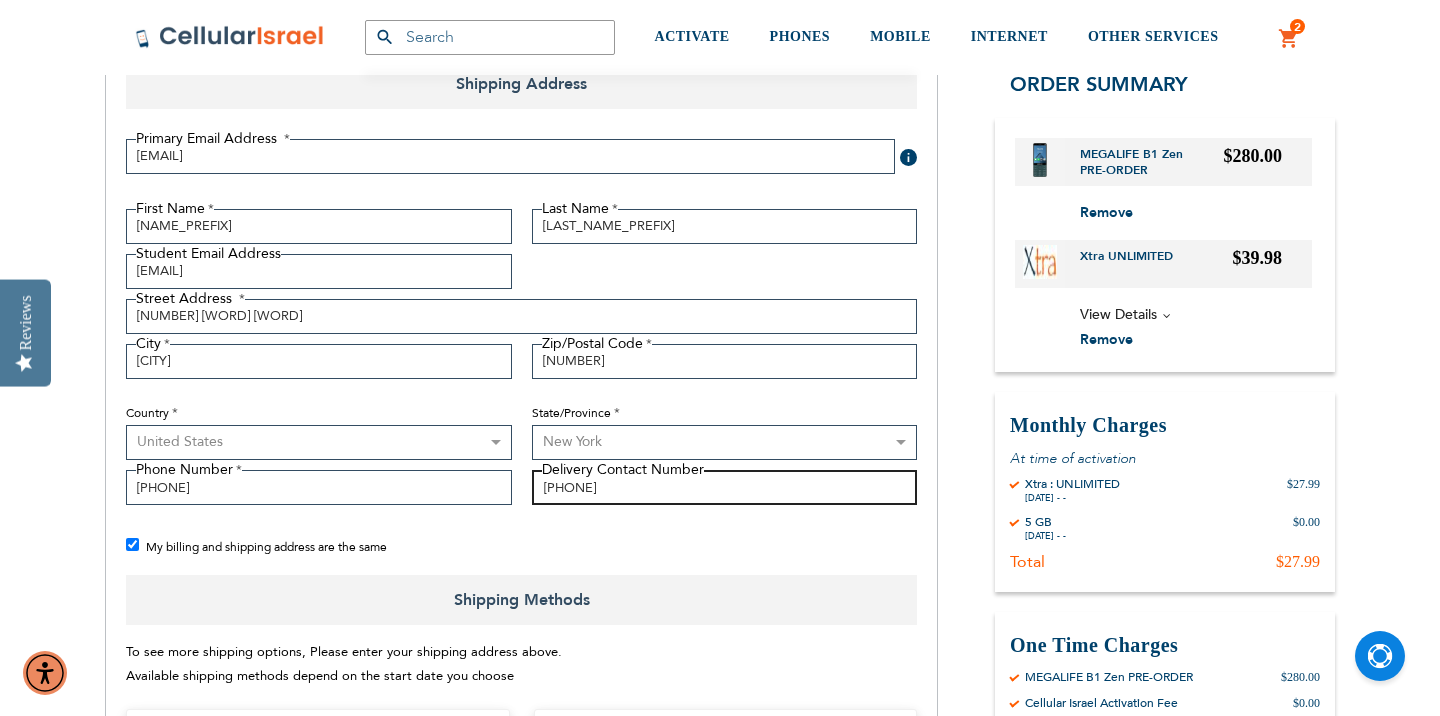 type on "[PHONE]" 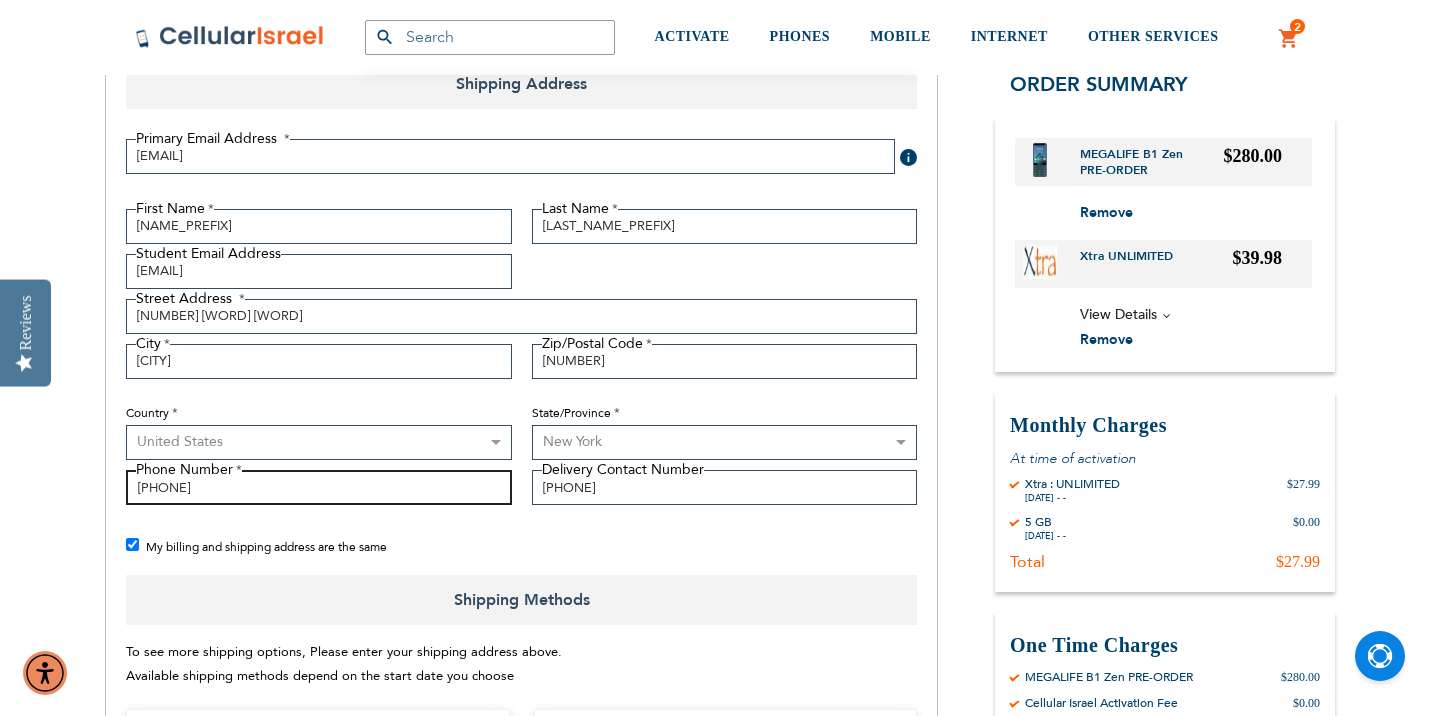 drag, startPoint x: 240, startPoint y: 492, endPoint x: 38, endPoint y: 485, distance: 202.12125 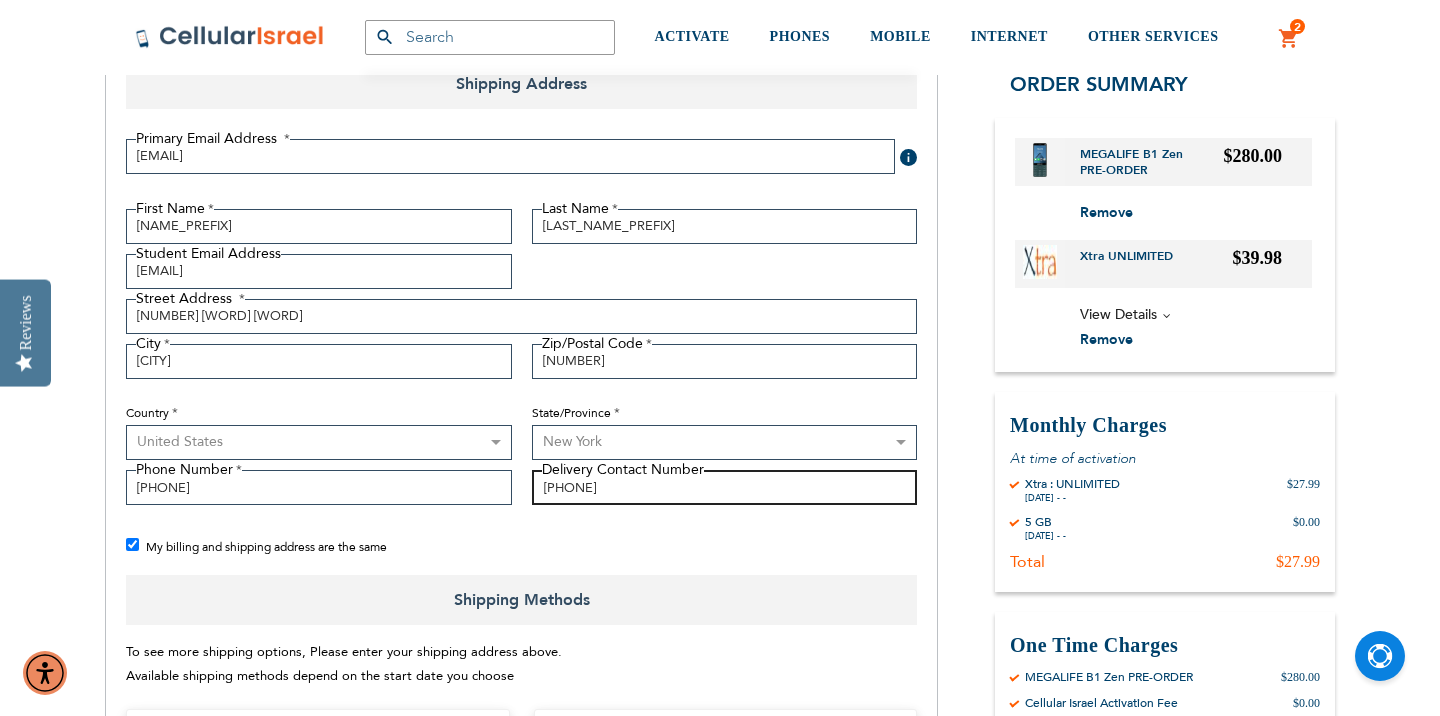 click on "[PHONE]" at bounding box center (725, 487) 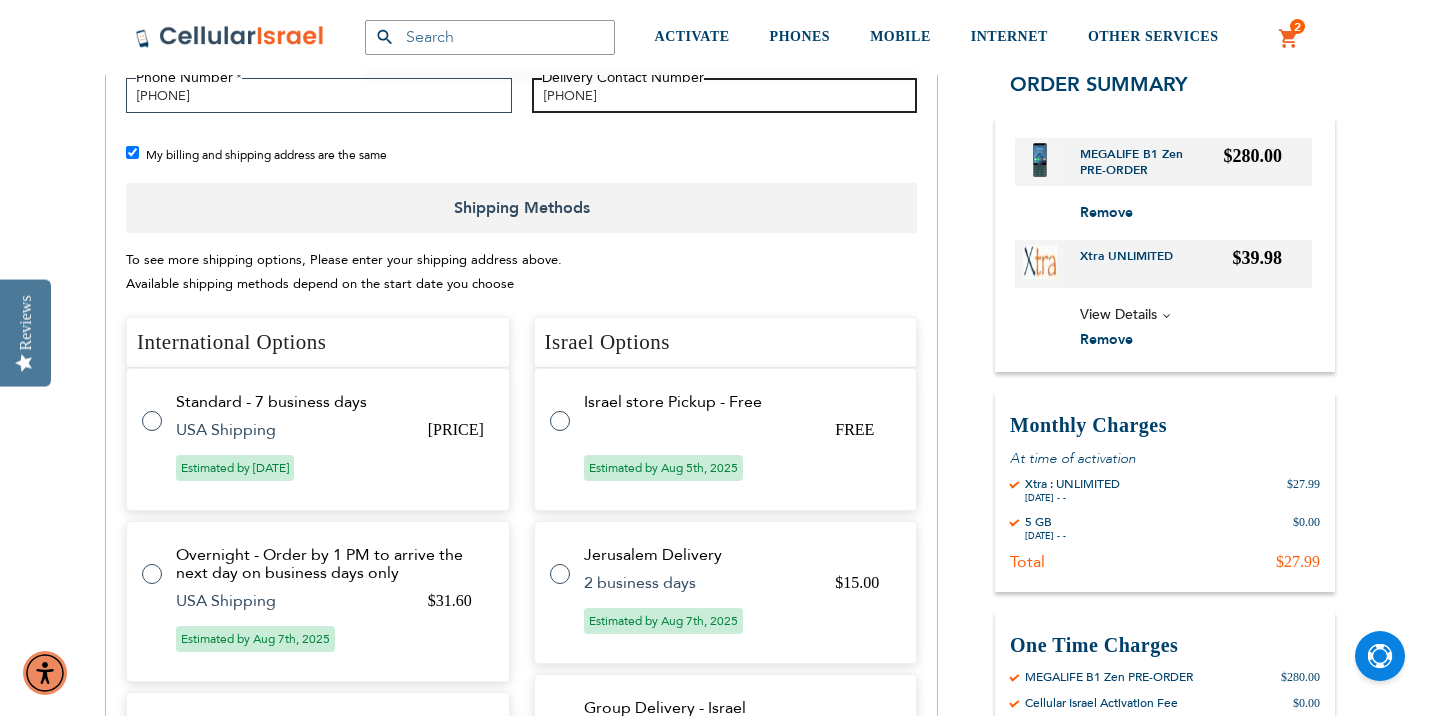 scroll, scrollTop: 721, scrollLeft: 0, axis: vertical 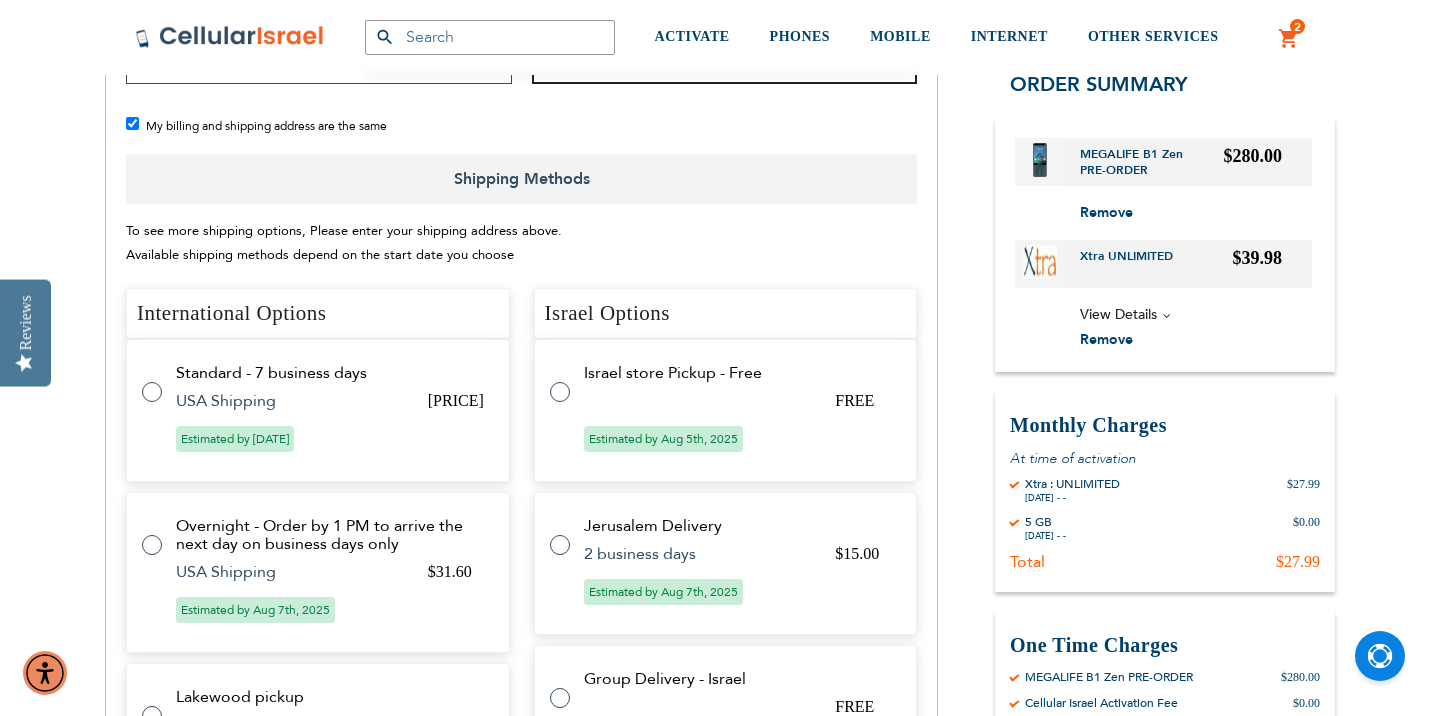 type on "[PHONE]" 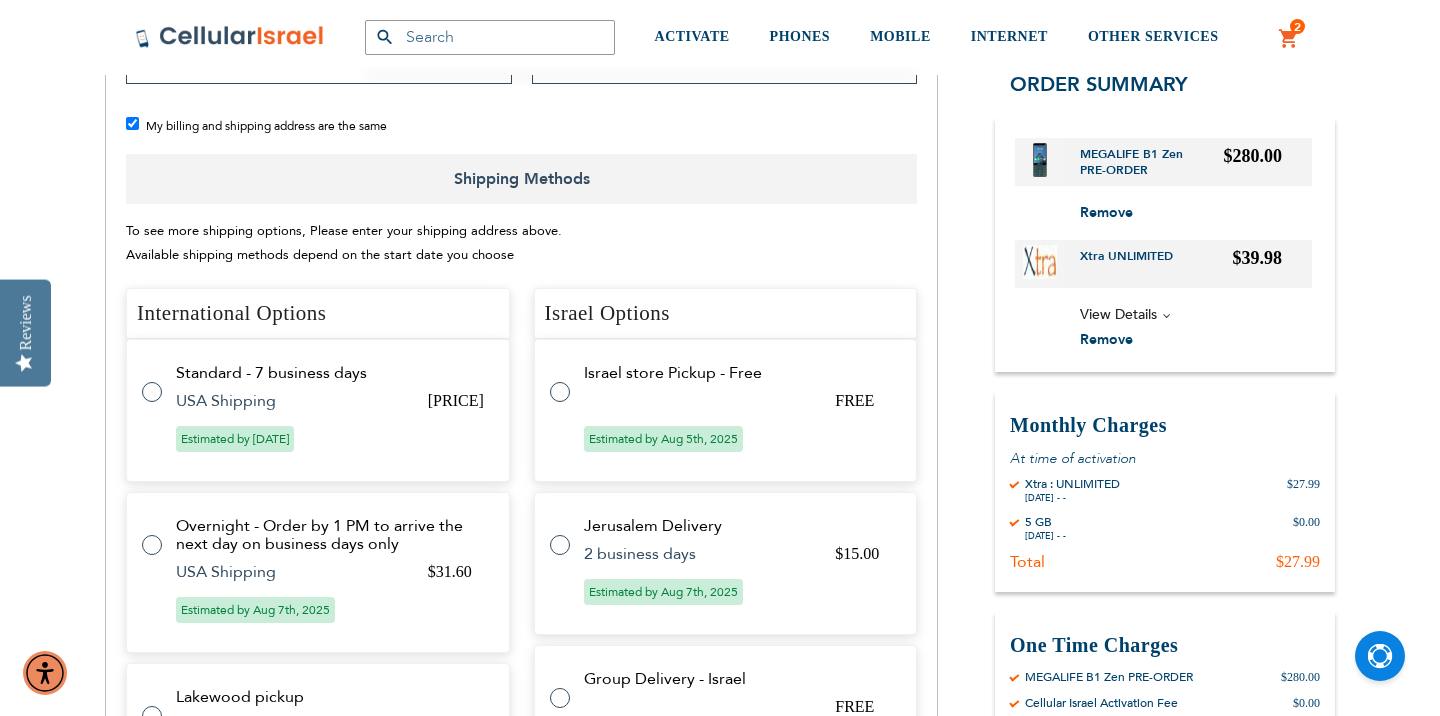 click at bounding box center [162, 380] 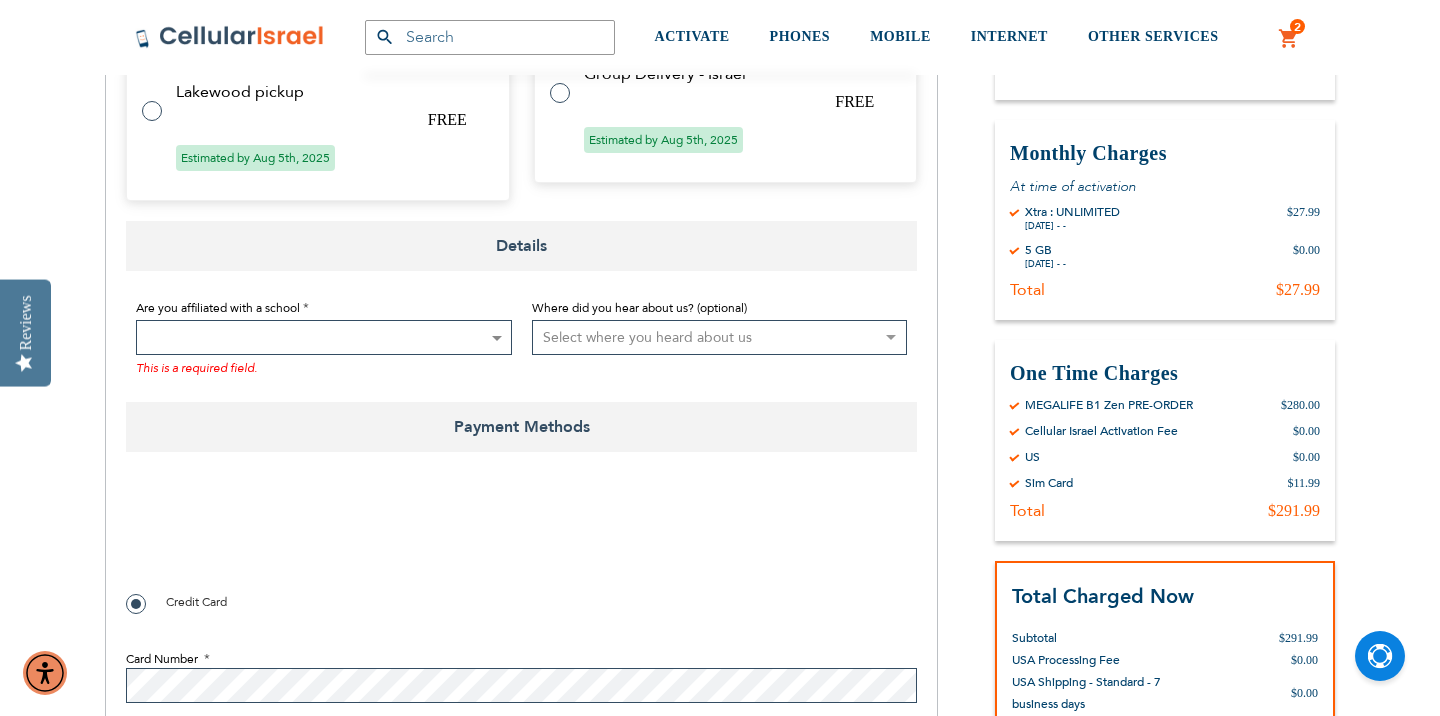 scroll, scrollTop: 1364, scrollLeft: 0, axis: vertical 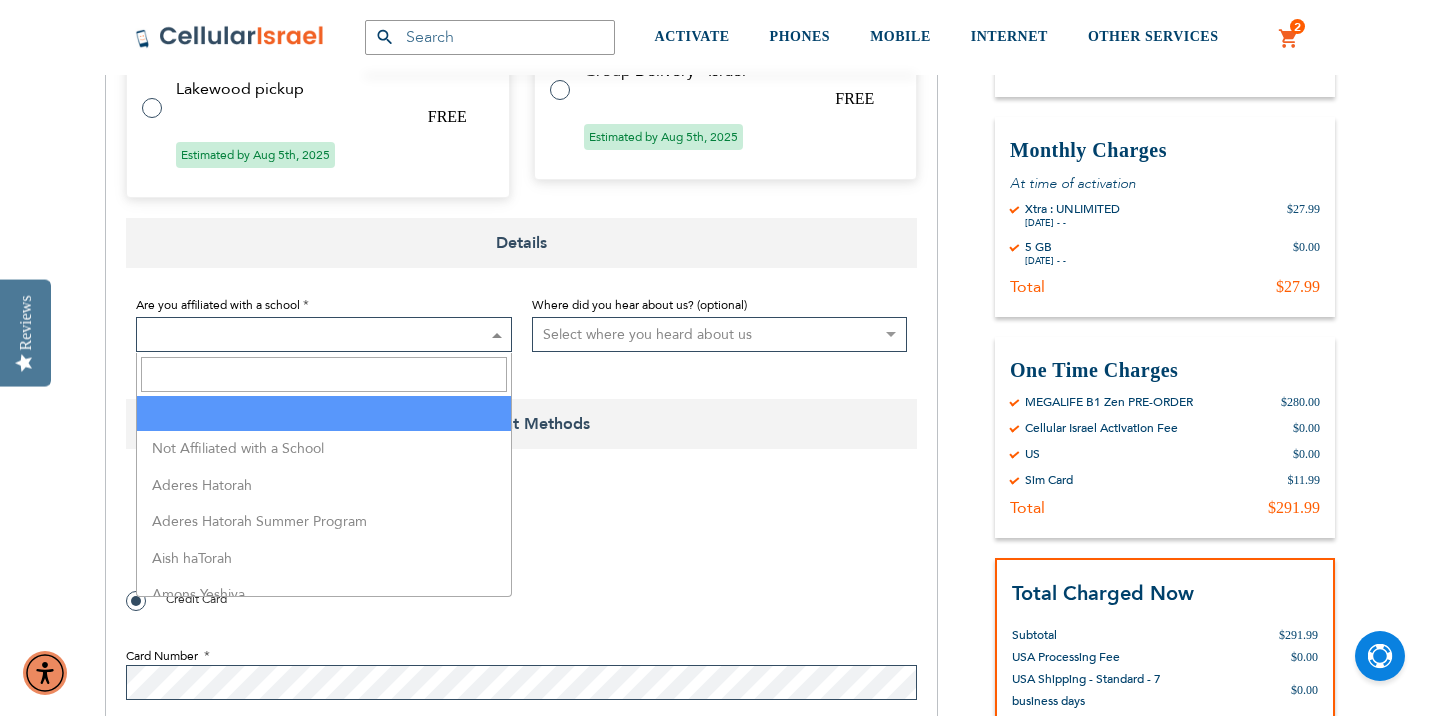 click at bounding box center (324, 334) 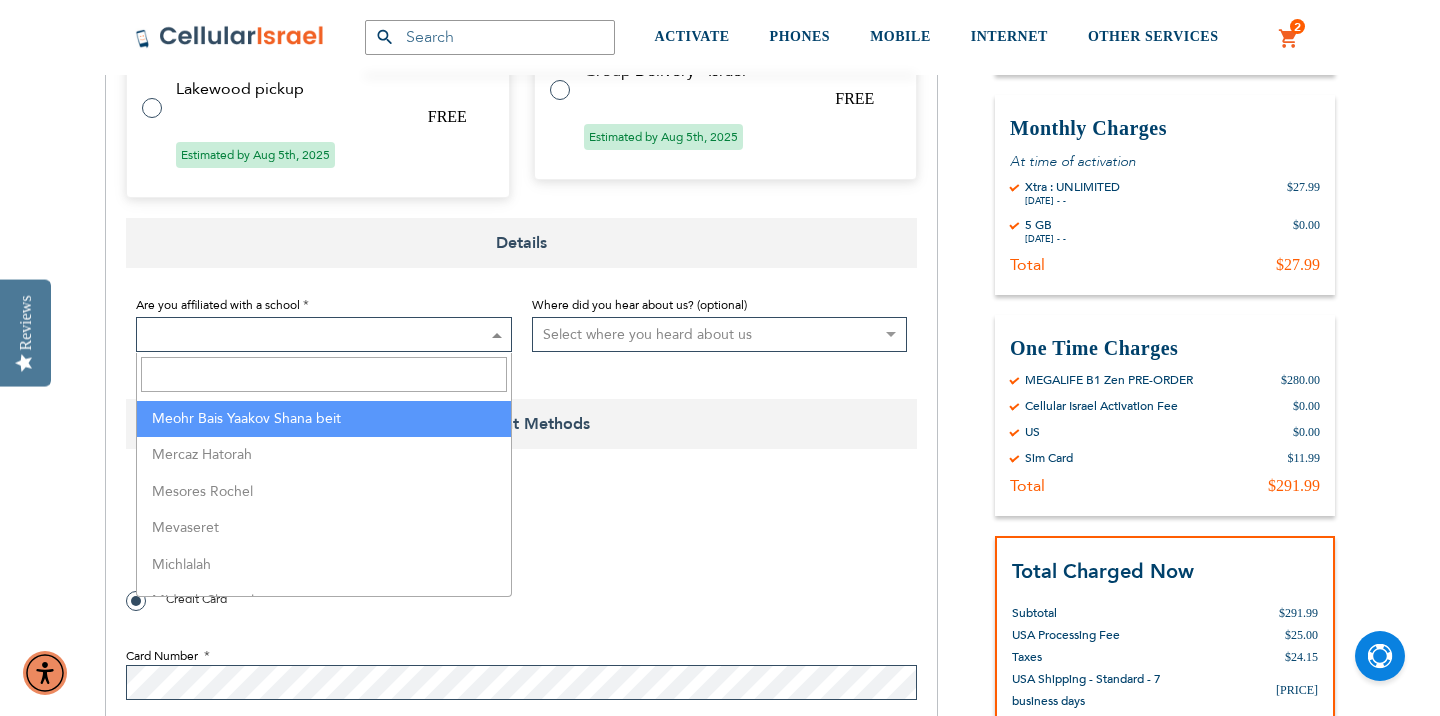 scroll, scrollTop: 3063, scrollLeft: 0, axis: vertical 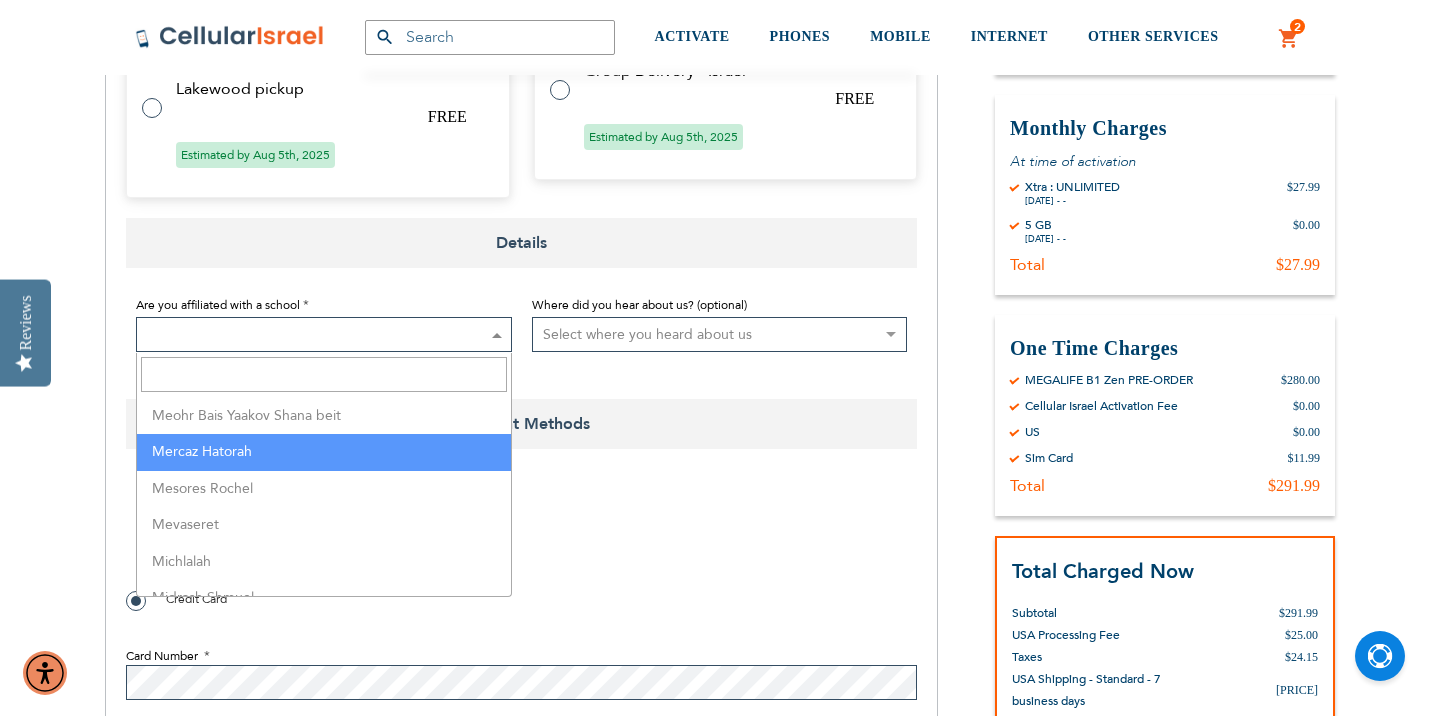 select on "100" 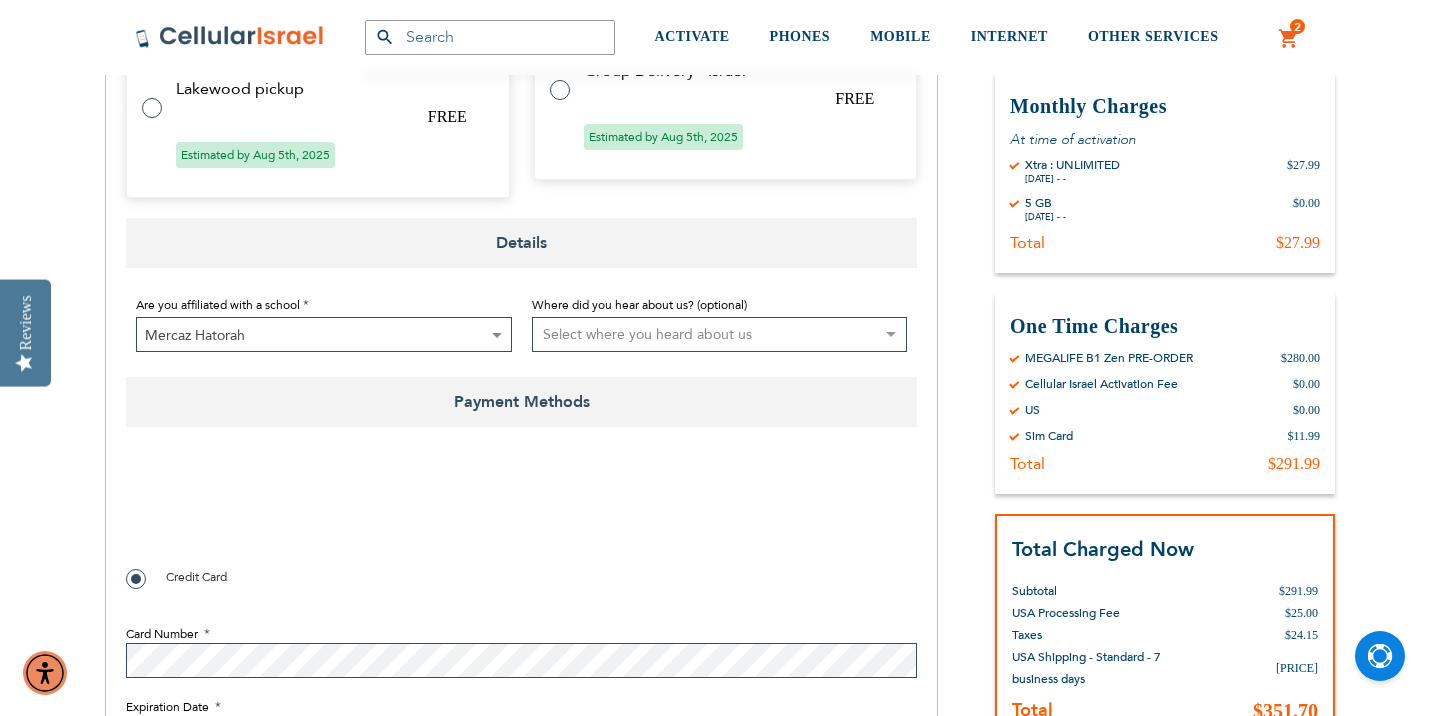 click on "Select where you heard about us Existing Customer Friend Other School/Group BP Kol Bramah Echo Torah Times Kol Haolam Kosher Trip Adviser bestfone ShukiPhone Kesher Cellular Nati Samet Planet Cell BP Graphics Newcomers Guide Kesher Cellular HCC Pen Masa Umatan Ezras Achim calendar Lakewood Directory Hamodia Online Yeshiva store Vacation Jerusalem Gedalya Berlin Best Sim Nati Jewish Pocket Guide Jewish Business Directory Whats Doing in Waterbury Mrs. Libby Cohen Best Sim Online Search Lebovitz Gilbert Chaim Perlow Shimmy Birnhack Nefesh Bnefesh" at bounding box center (720, 334) 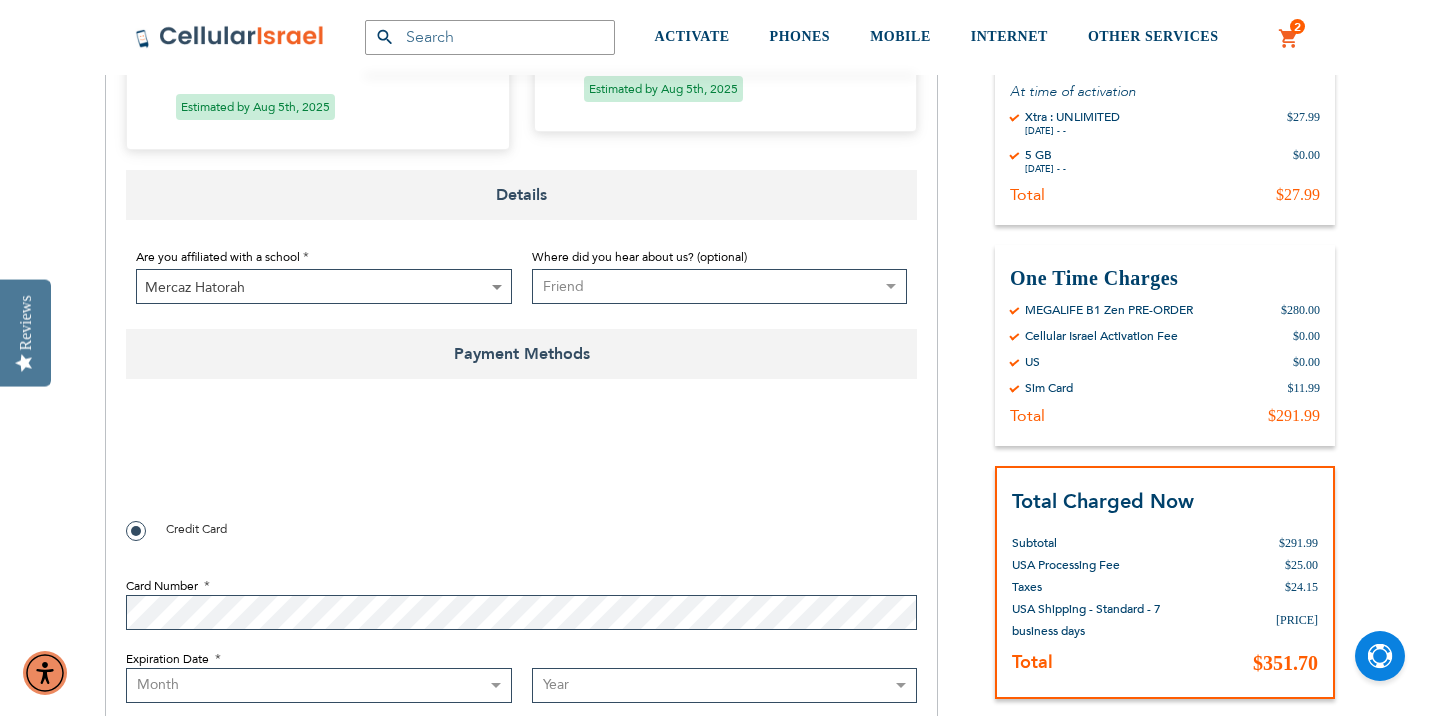 scroll, scrollTop: 1428, scrollLeft: 0, axis: vertical 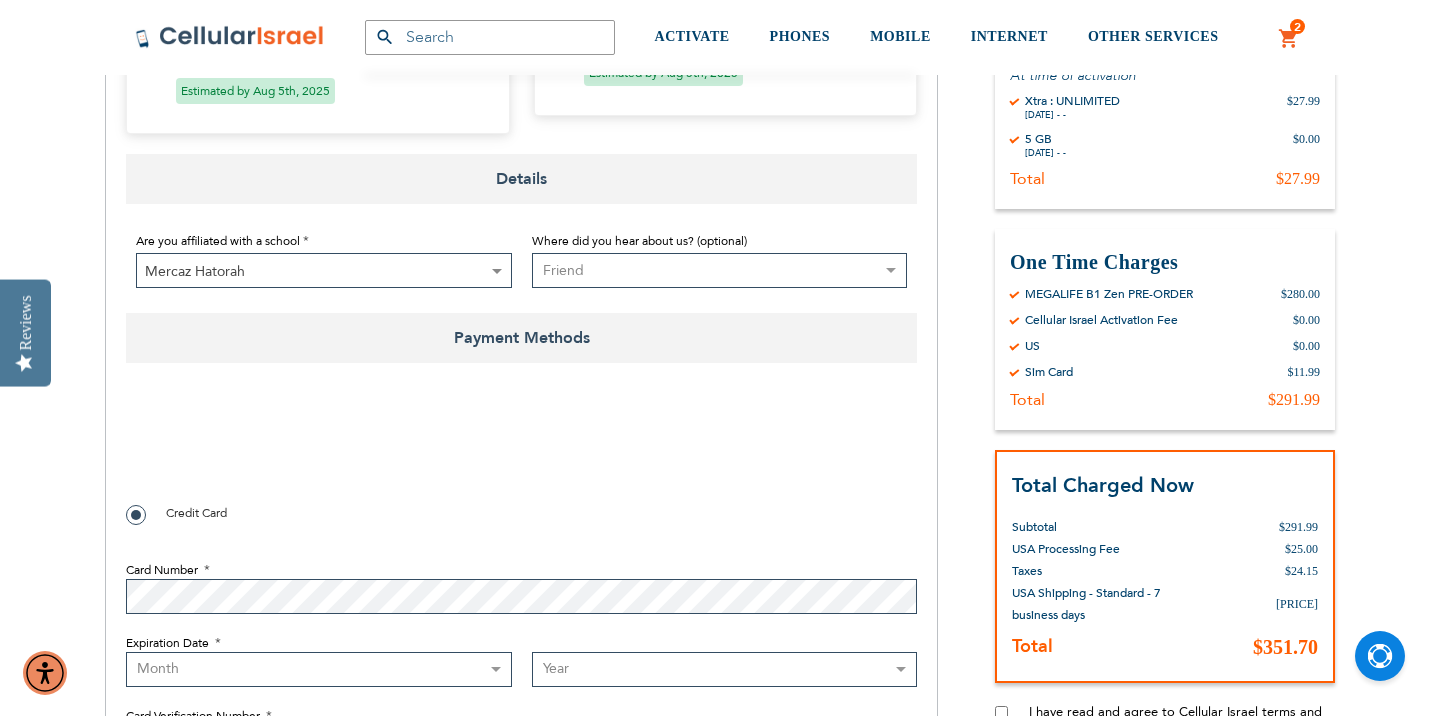 checkbox on "true" 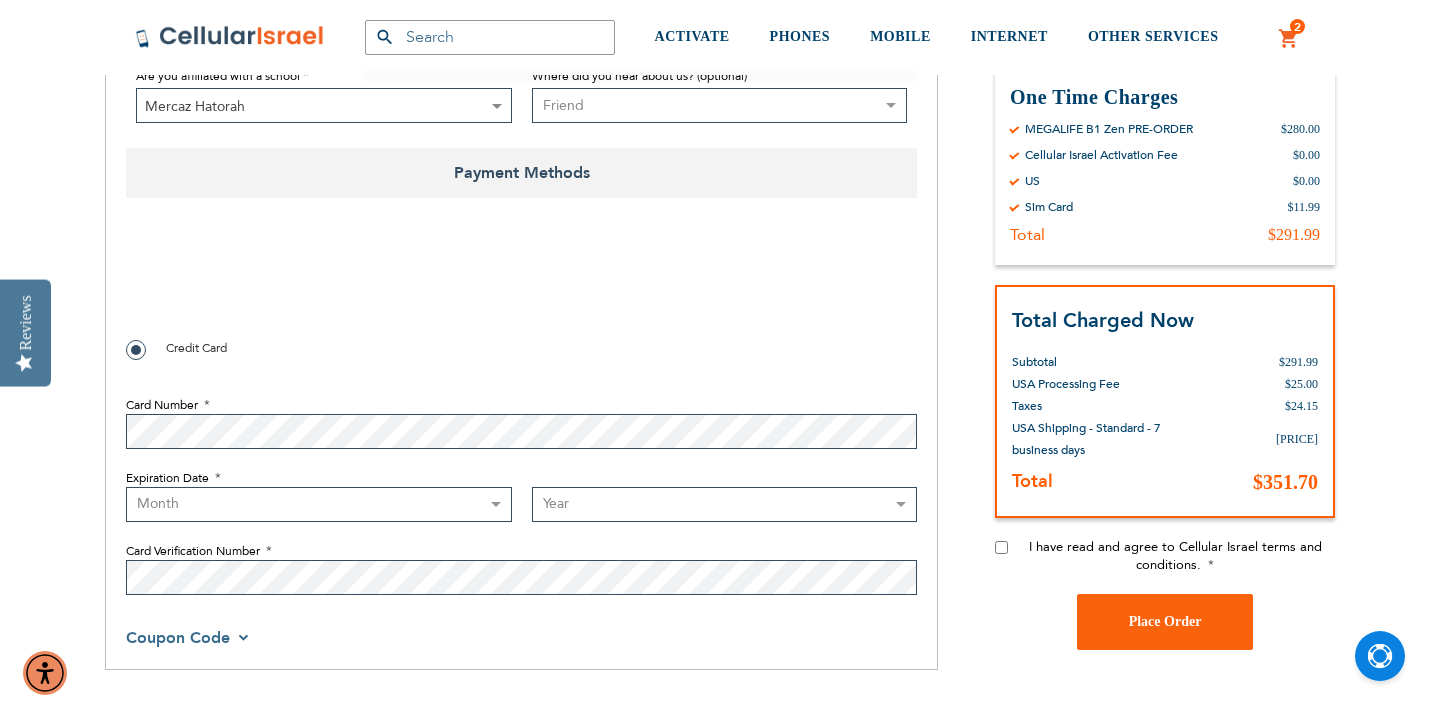 scroll, scrollTop: 1606, scrollLeft: 0, axis: vertical 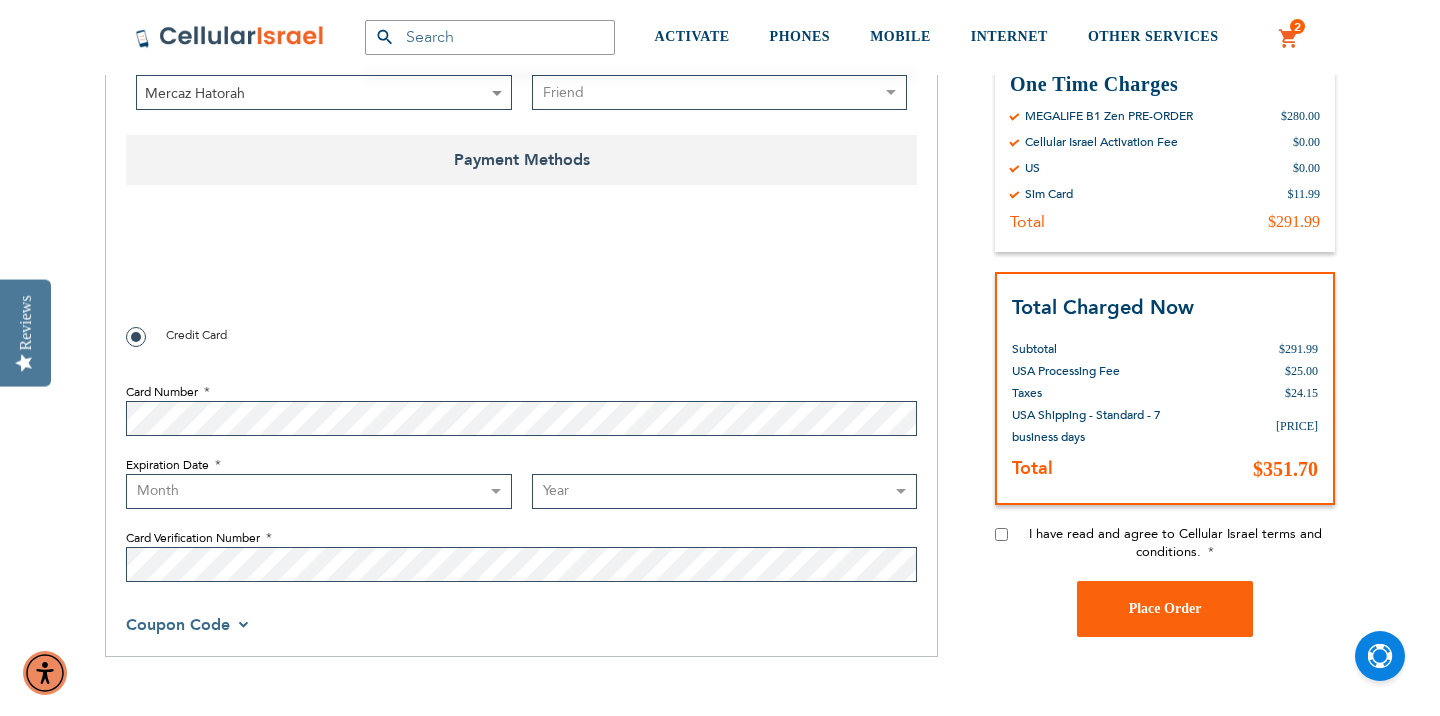 select on "9" 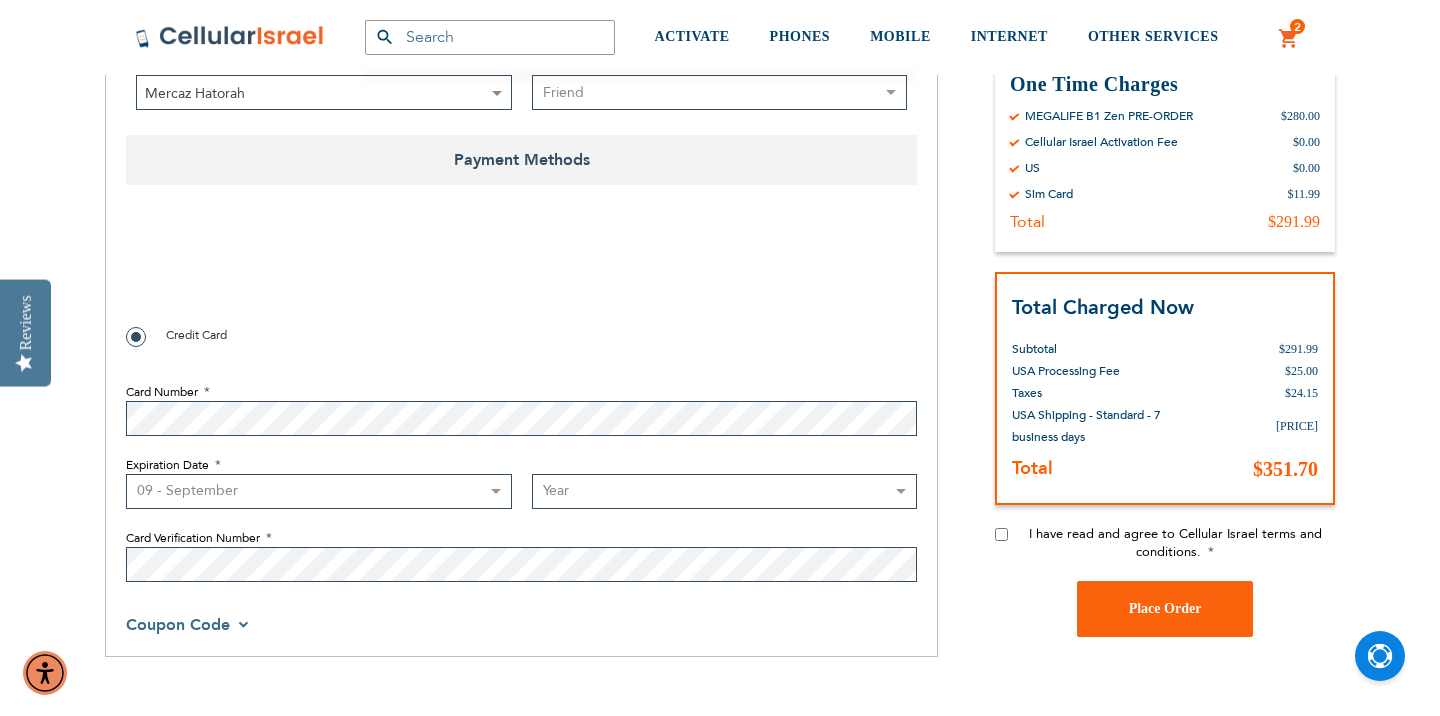 select on "2029" 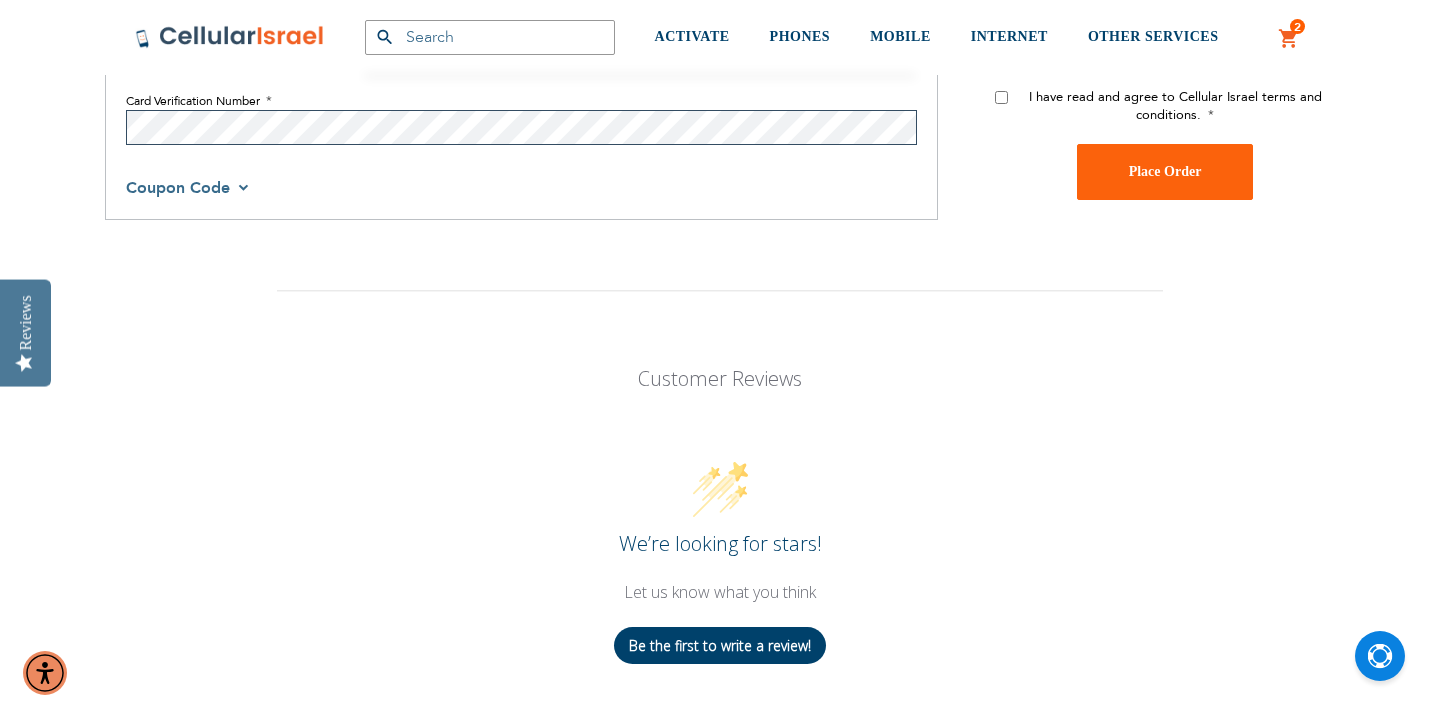scroll, scrollTop: 1526, scrollLeft: 0, axis: vertical 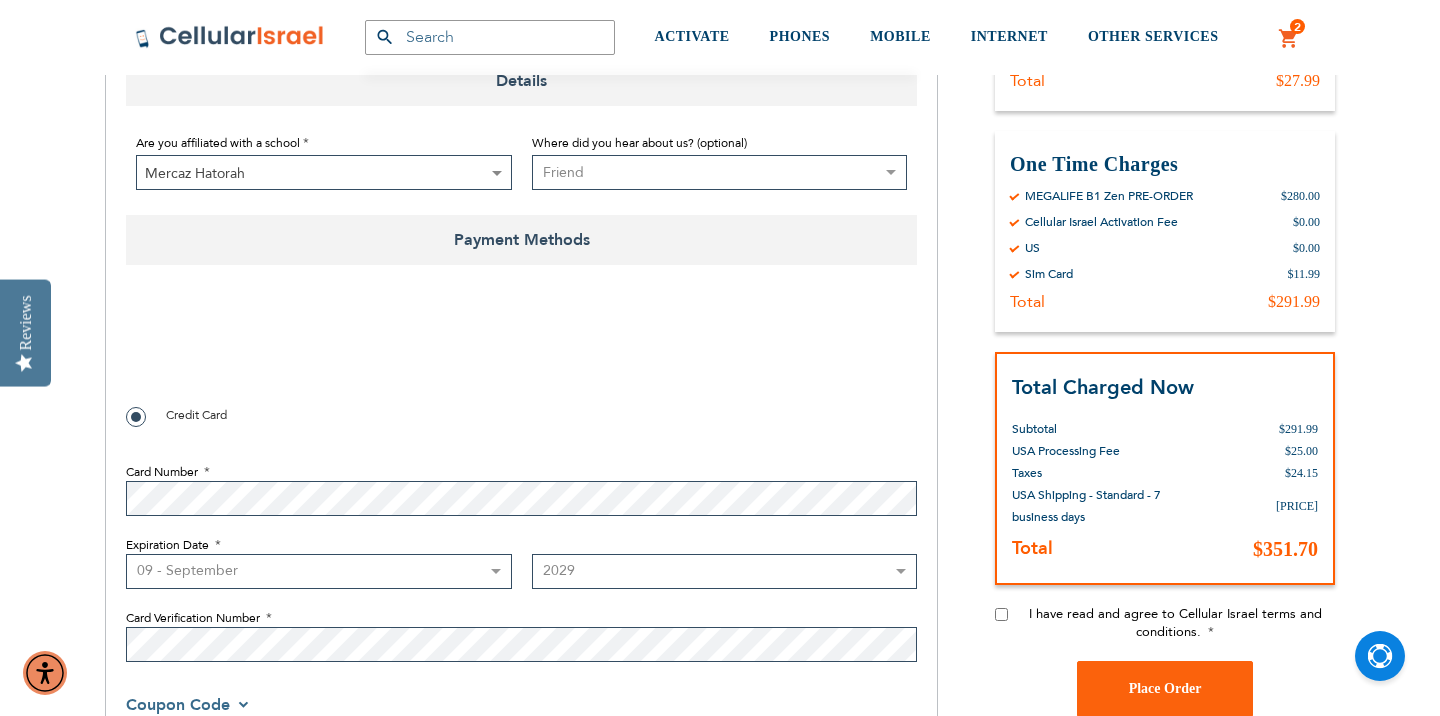 checkbox on "true" 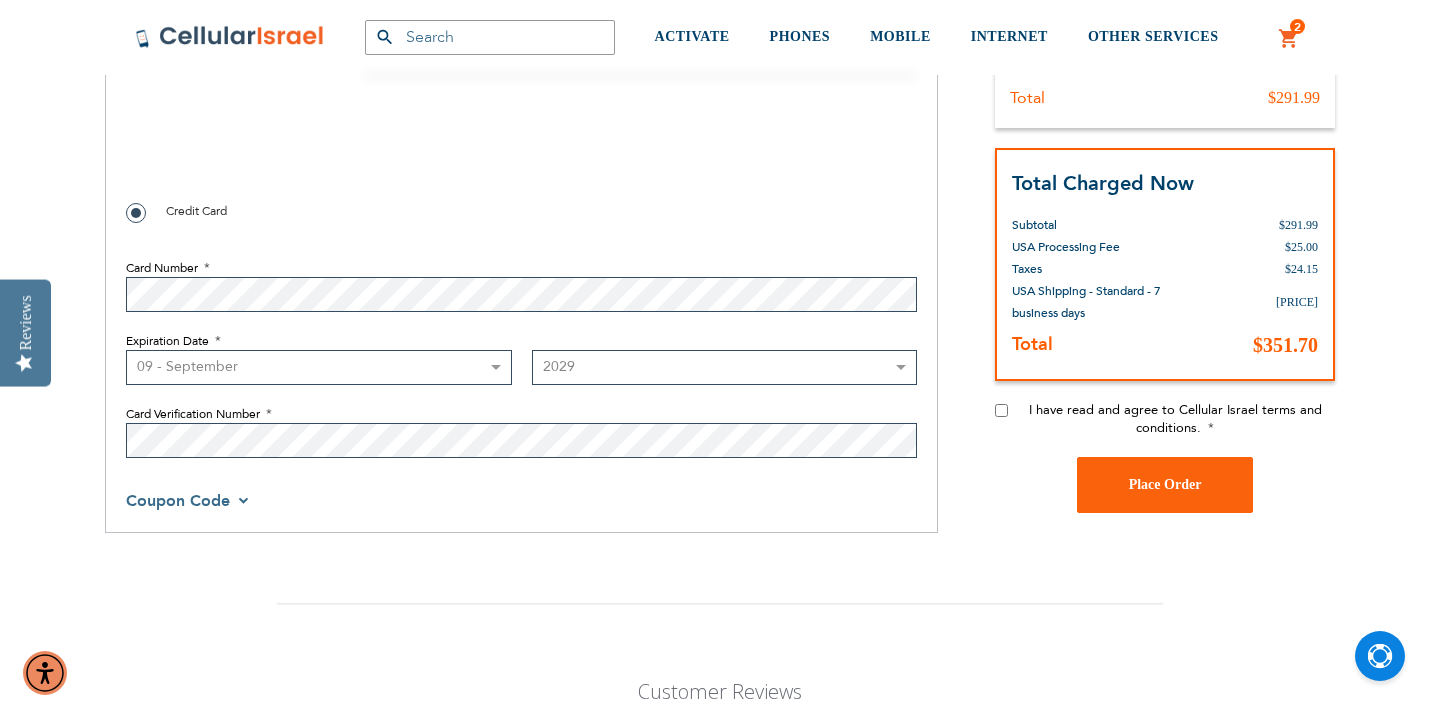 scroll, scrollTop: 1743, scrollLeft: 0, axis: vertical 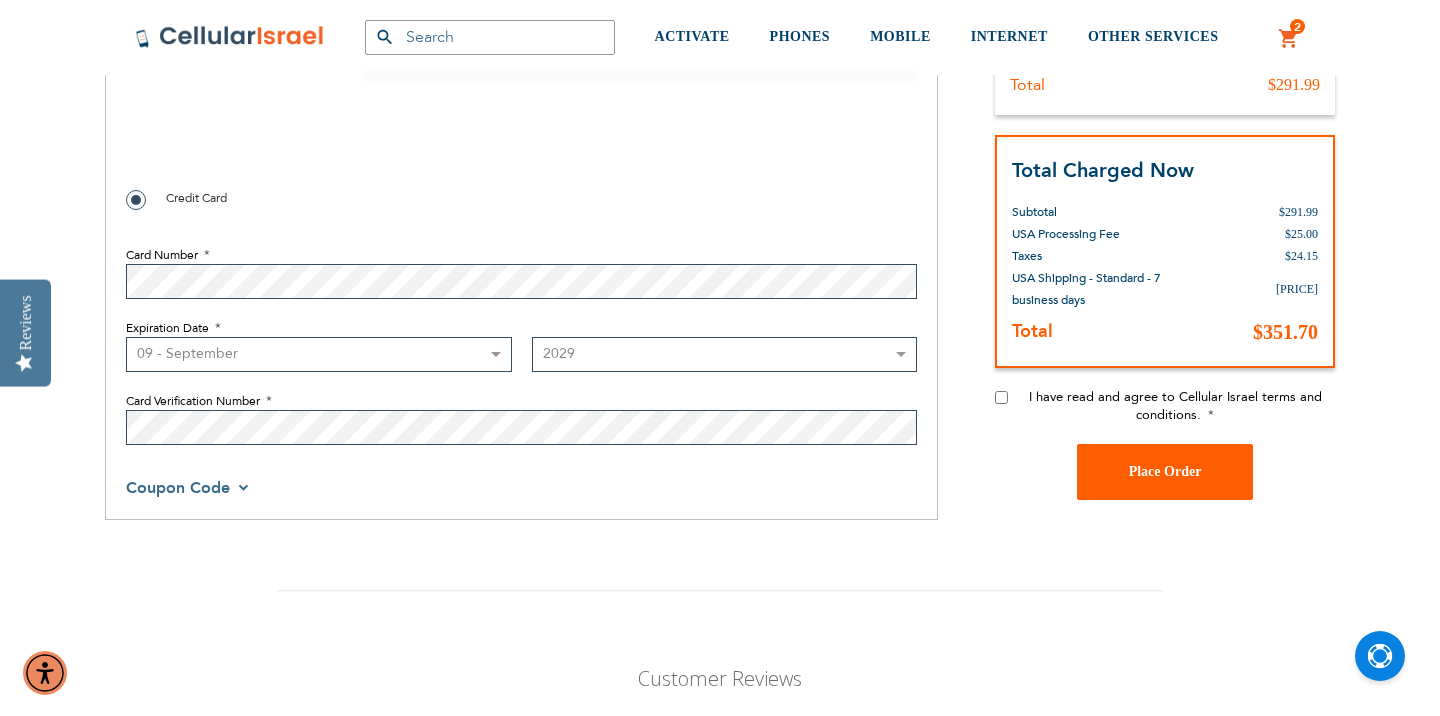 click on "Place Order" at bounding box center [1165, 472] 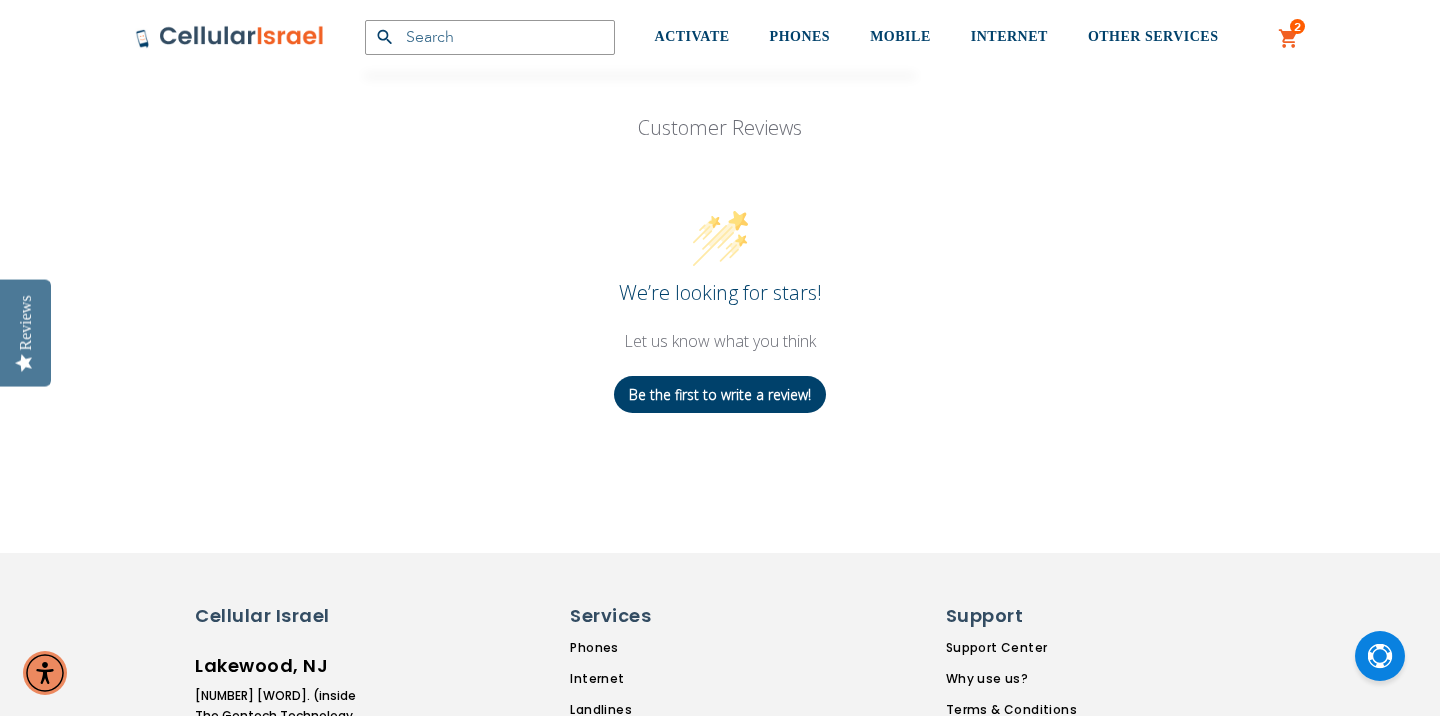 scroll, scrollTop: 1942, scrollLeft: 0, axis: vertical 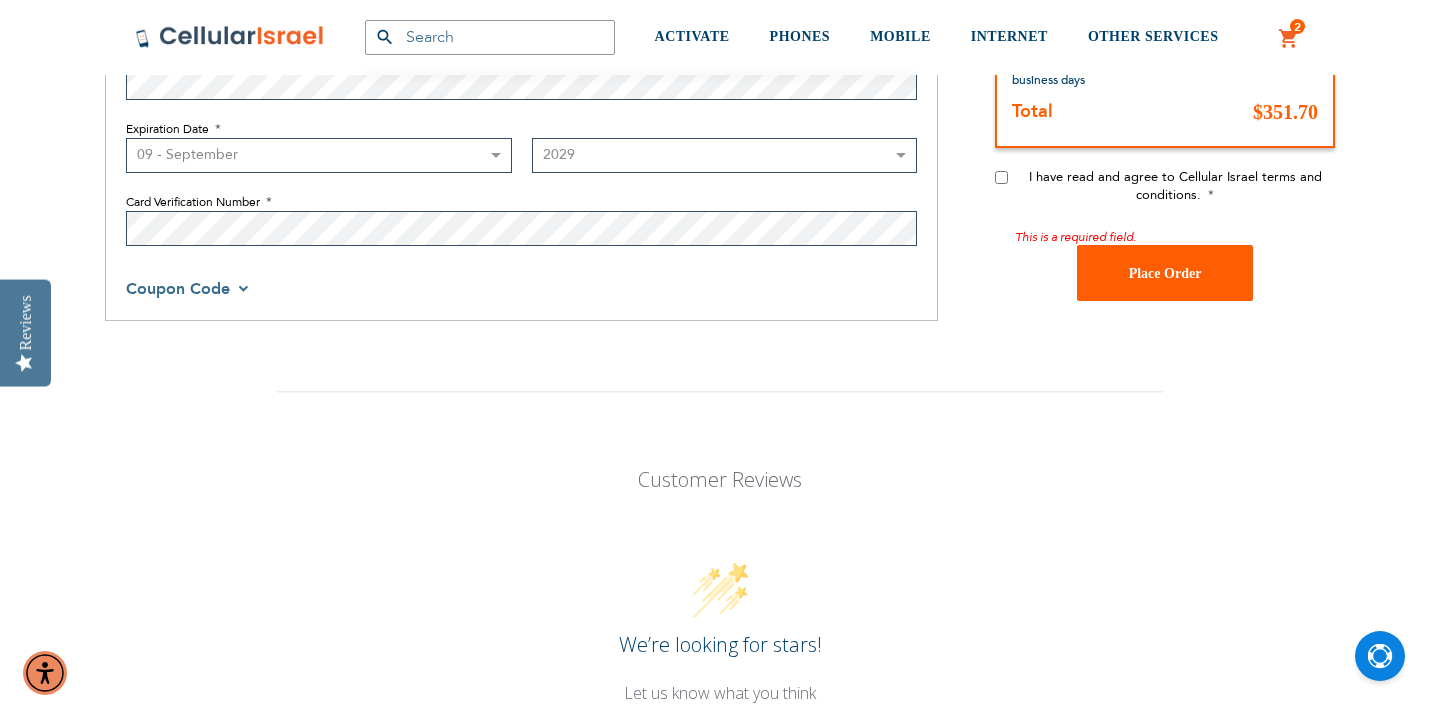 click on "Place Order" at bounding box center (1165, 272) 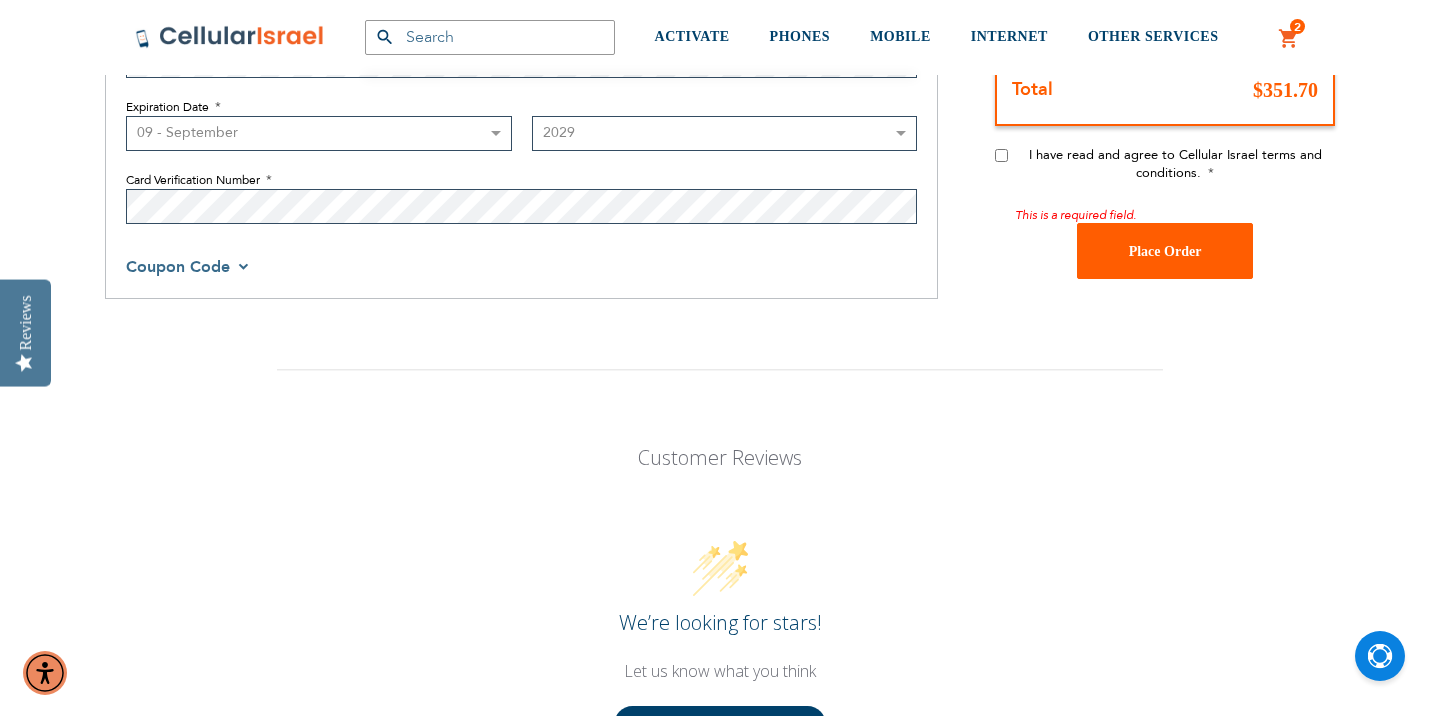 scroll, scrollTop: 1965, scrollLeft: 0, axis: vertical 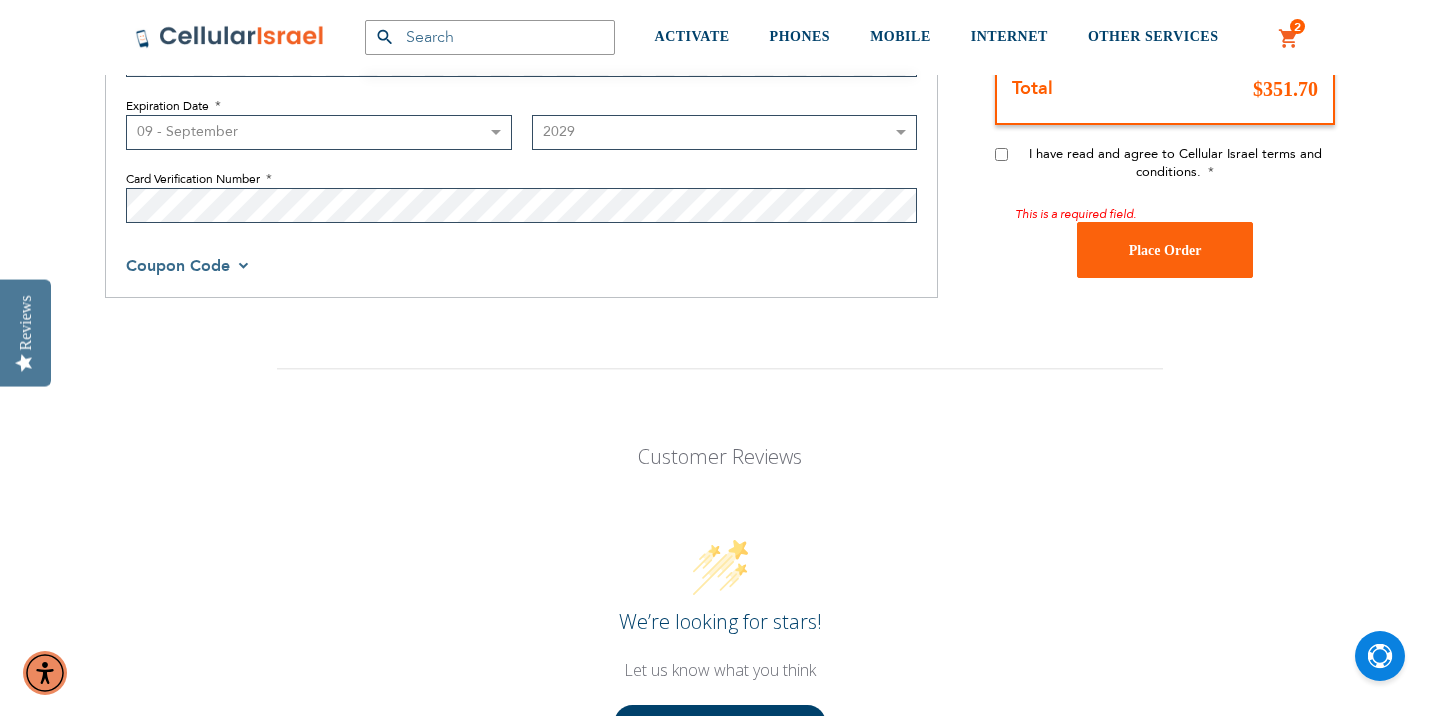 click on "I have read and agree to Cellular Israel terms and conditions." at bounding box center [1001, 153] 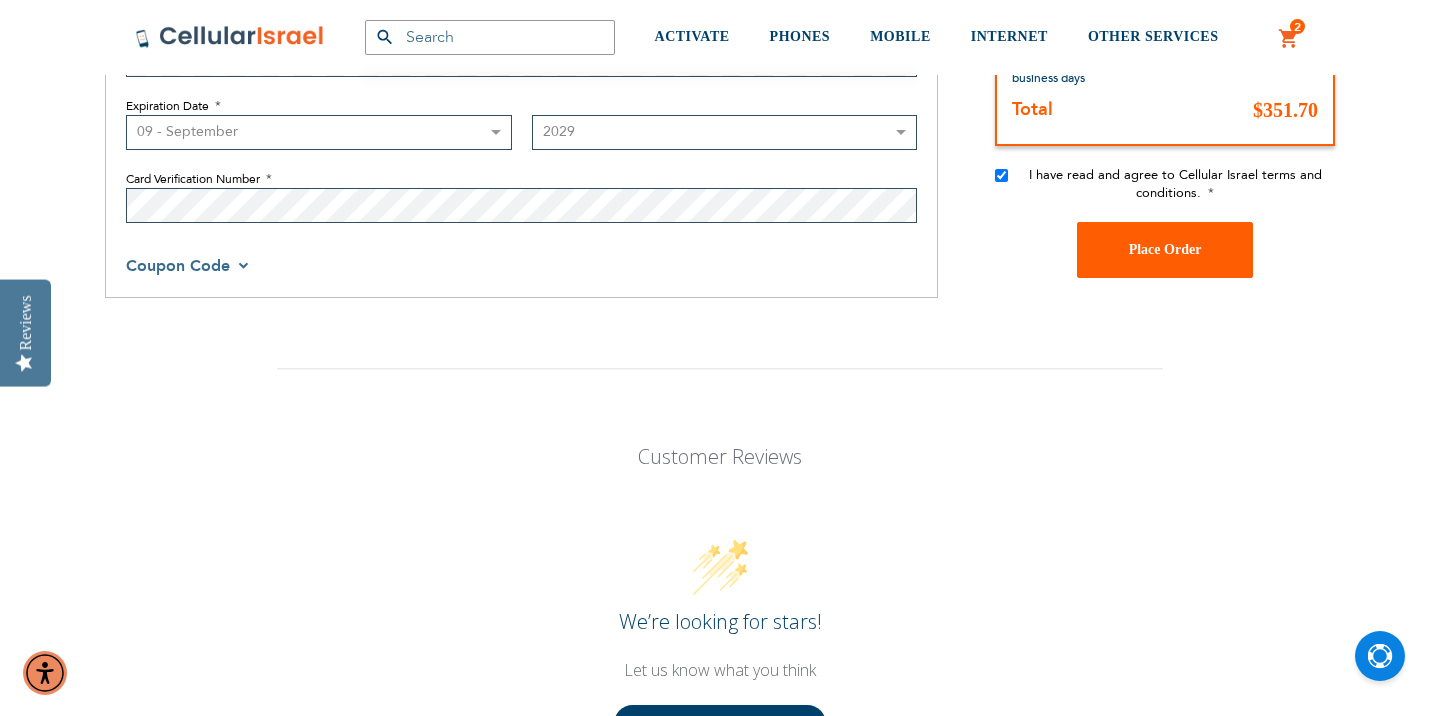 click on "Place Order" at bounding box center (1165, 250) 